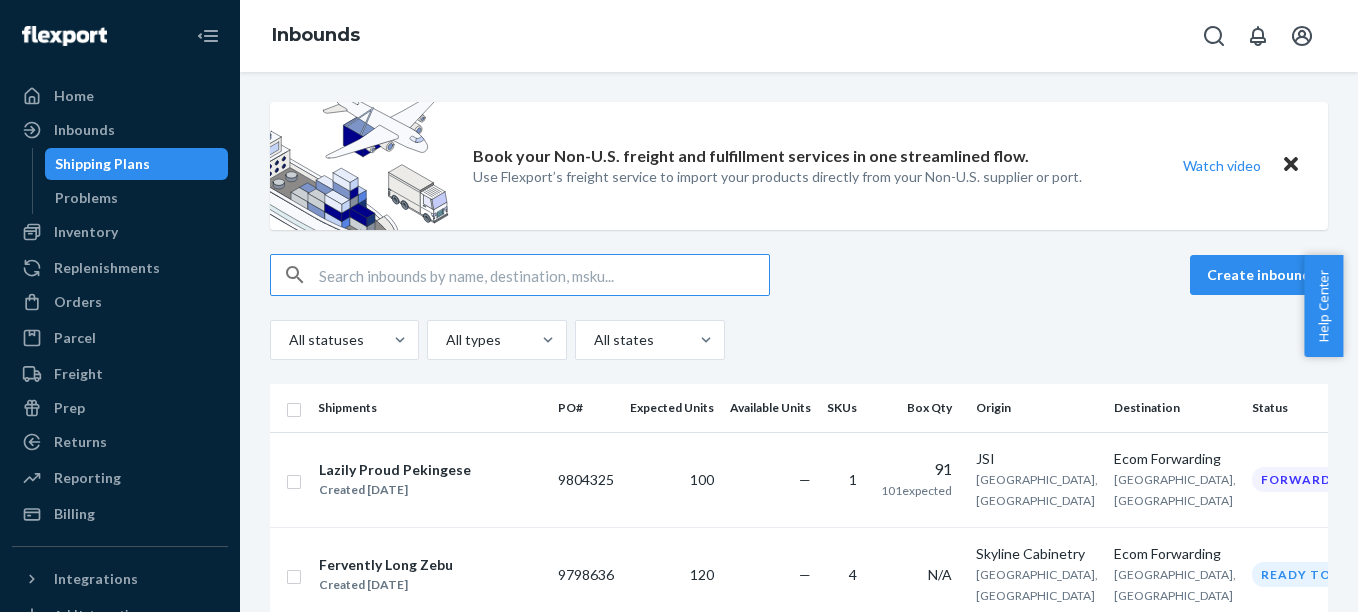 scroll, scrollTop: 0, scrollLeft: 0, axis: both 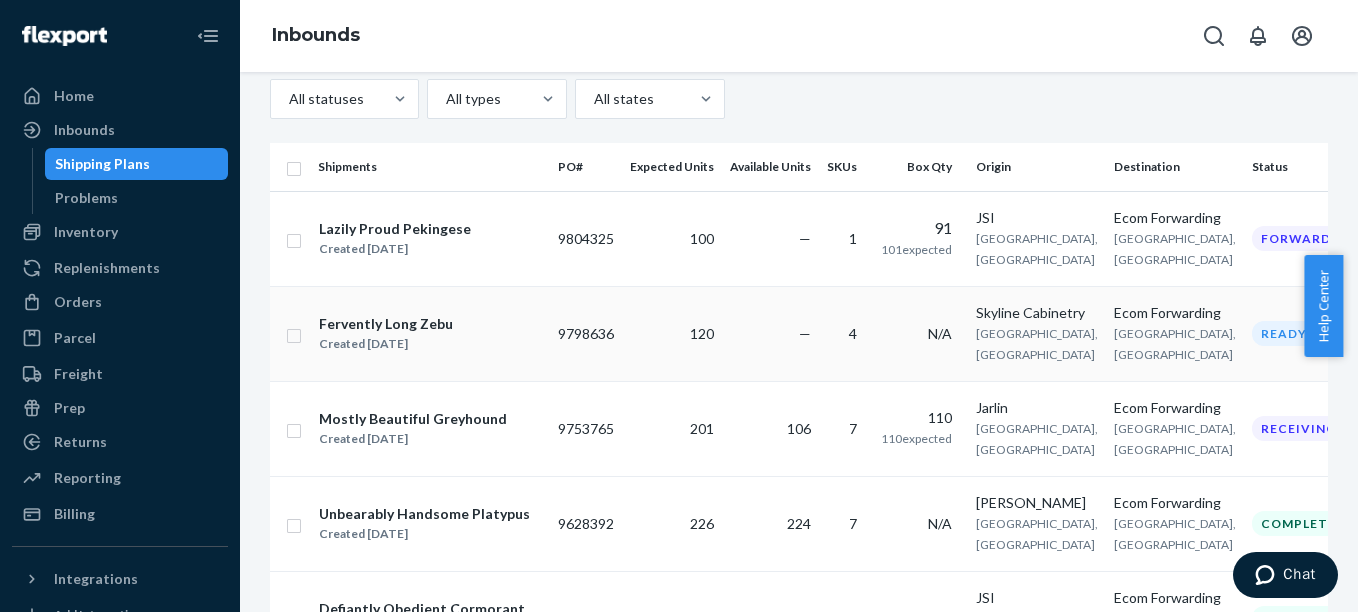 click on "Skyline Cabinetry" at bounding box center [1037, 313] 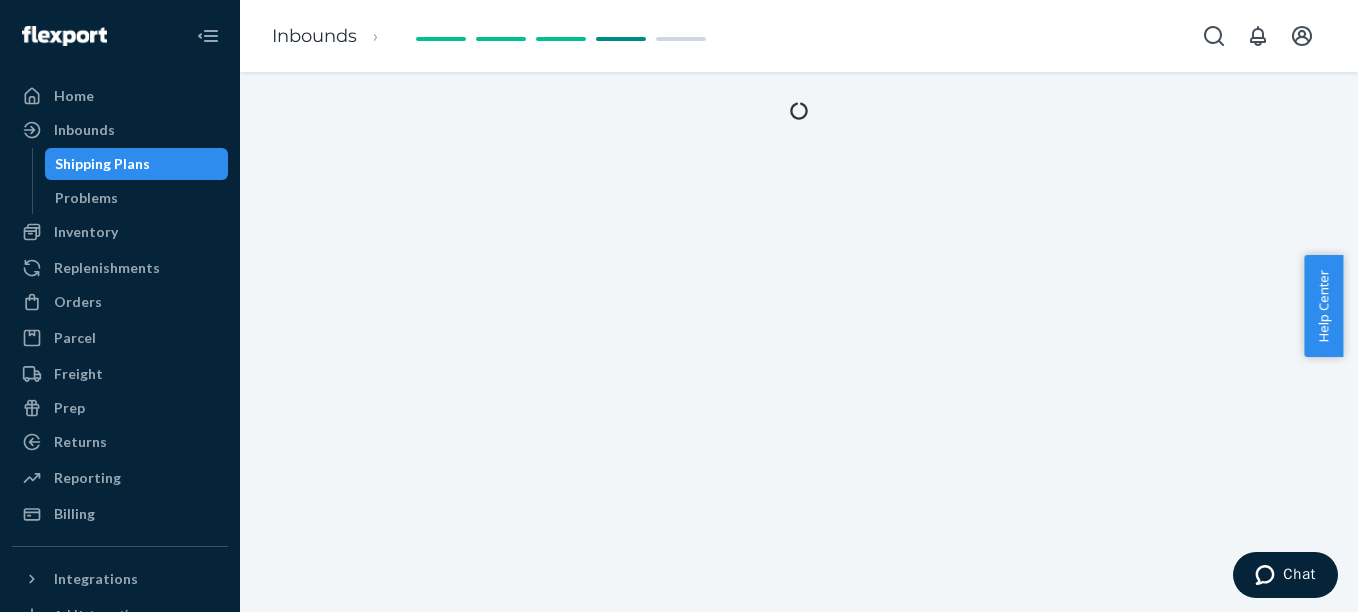 scroll, scrollTop: 0, scrollLeft: 0, axis: both 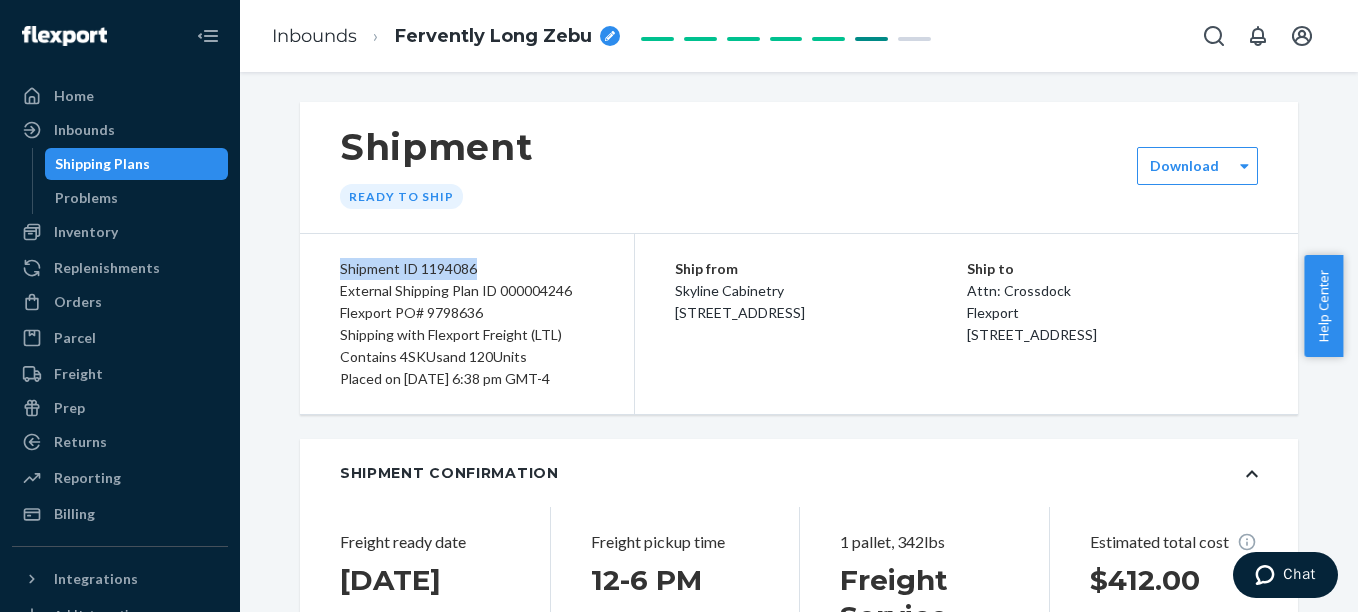 drag, startPoint x: 501, startPoint y: 263, endPoint x: 307, endPoint y: 265, distance: 194.01031 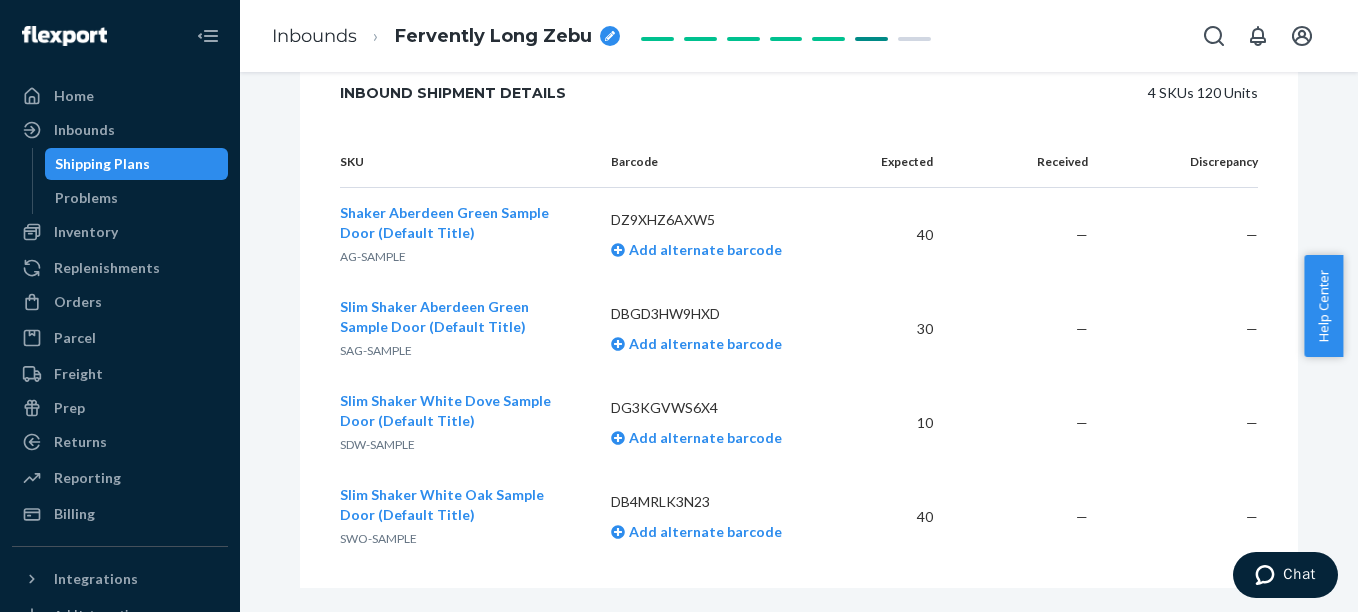 scroll, scrollTop: 2438, scrollLeft: 0, axis: vertical 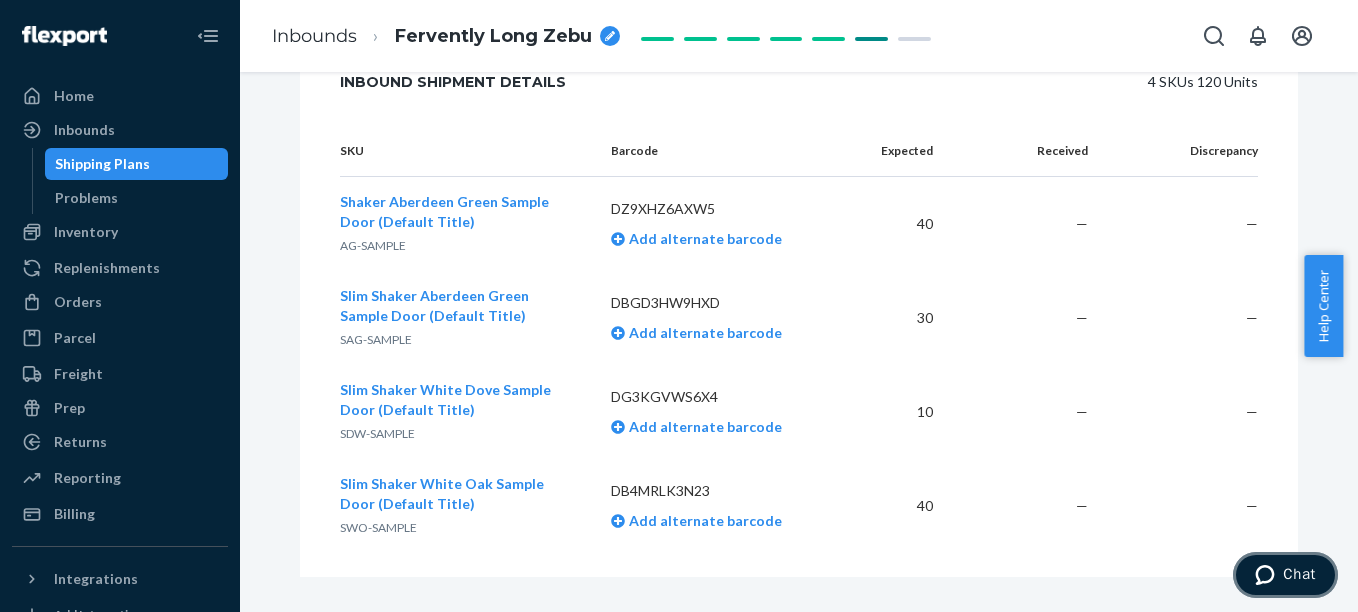 click on "Chat" at bounding box center (1299, 574) 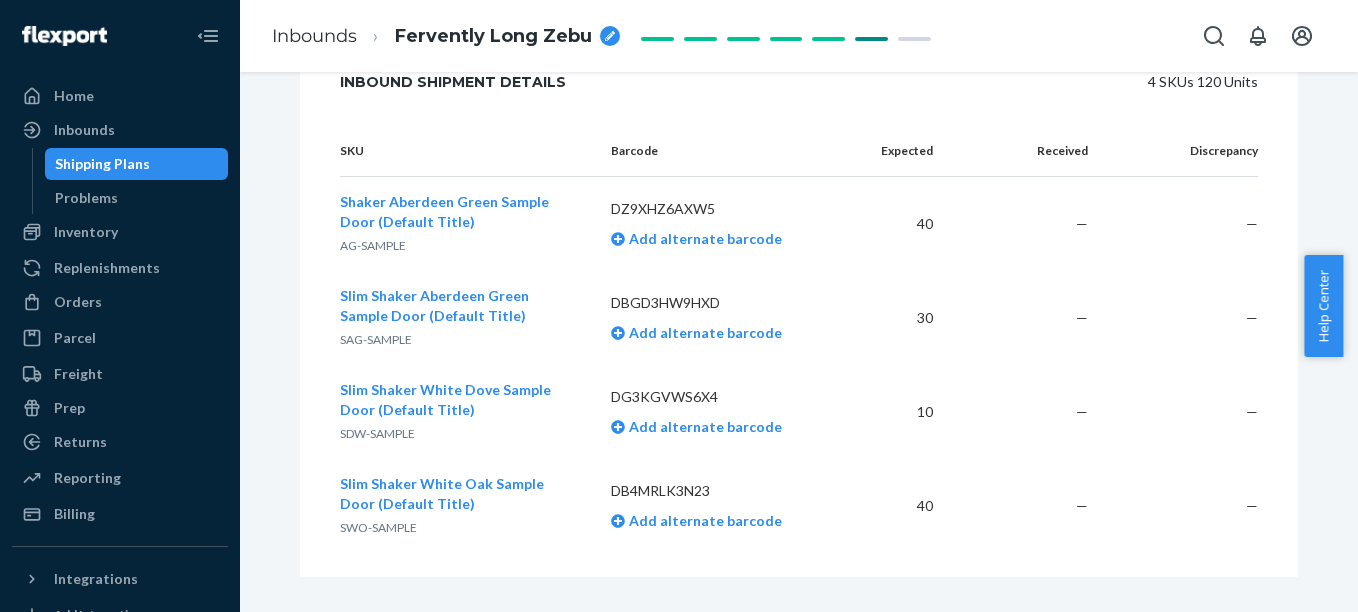 scroll, scrollTop: 0, scrollLeft: 0, axis: both 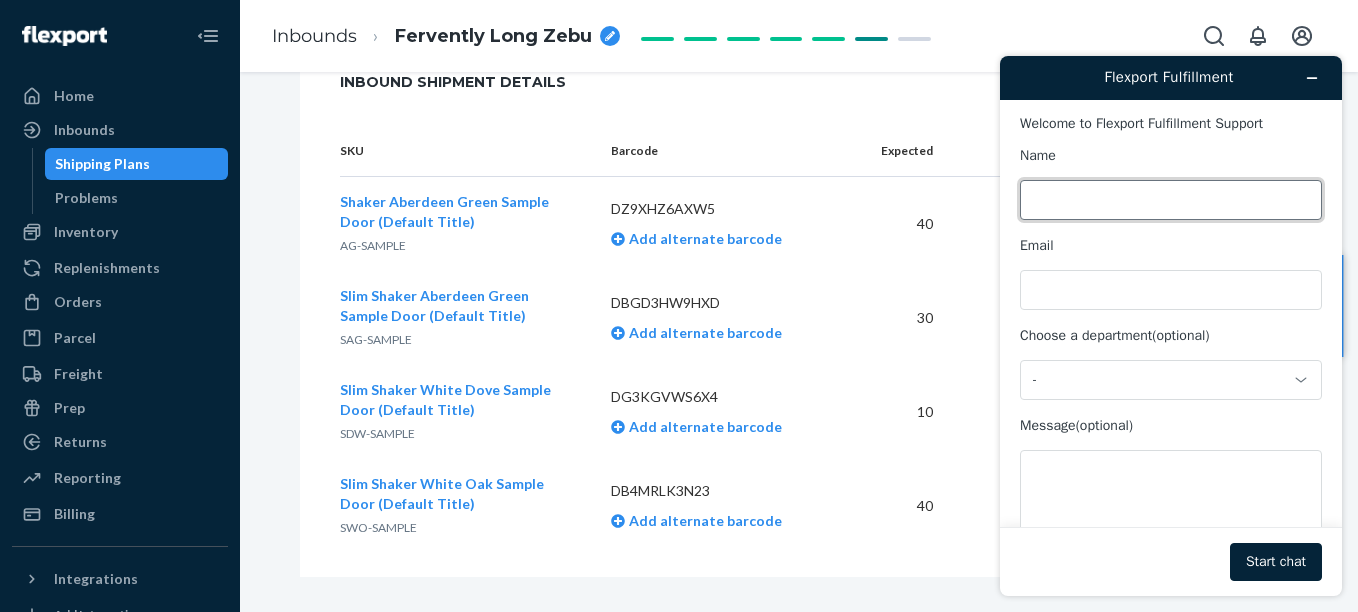 click on "Name" at bounding box center [1171, 200] 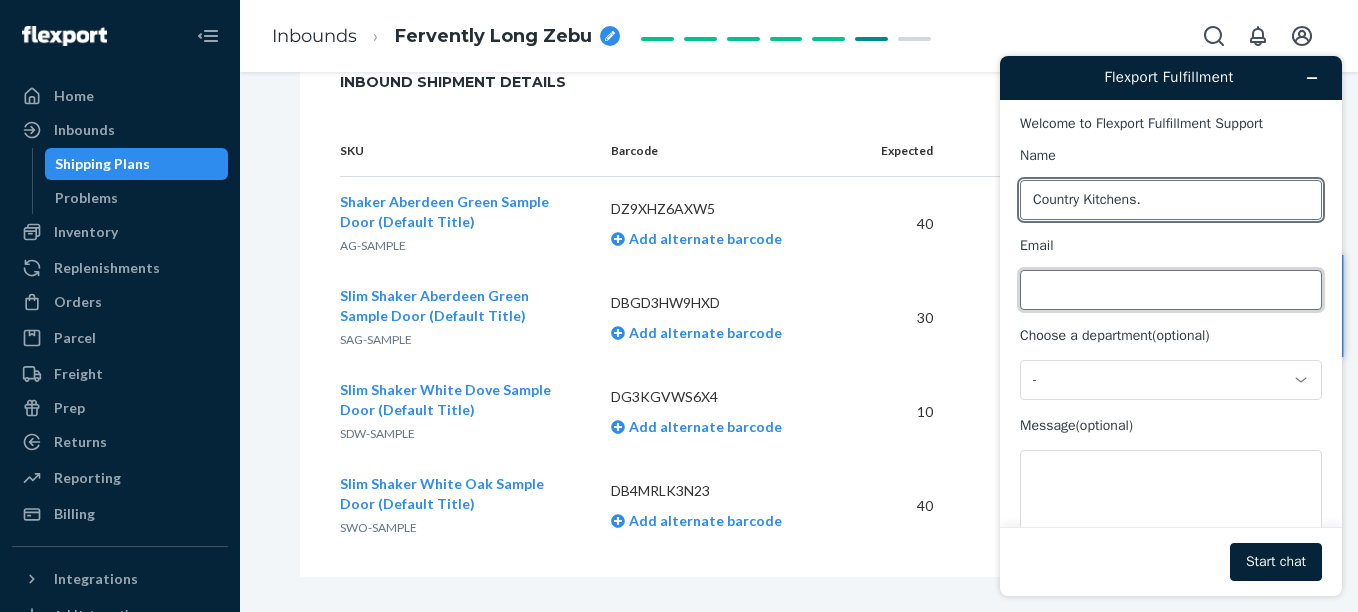 click on "Email" at bounding box center [1171, 290] 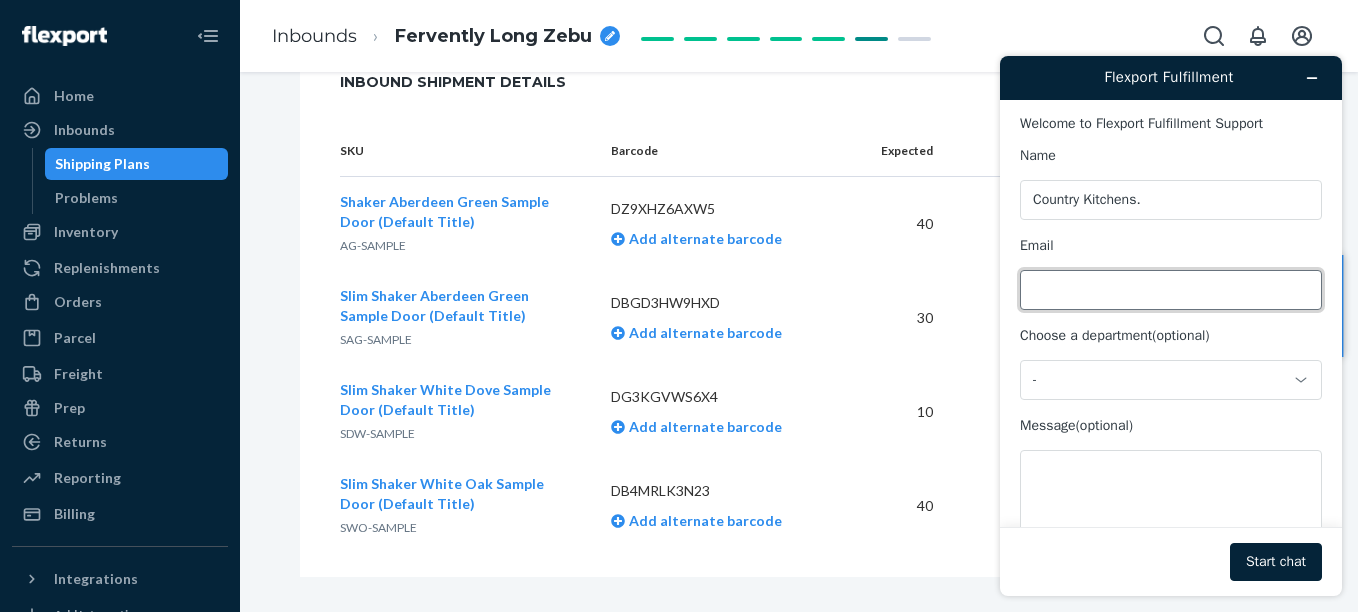 type on "[EMAIL_ADDRESS][DOMAIN_NAME]" 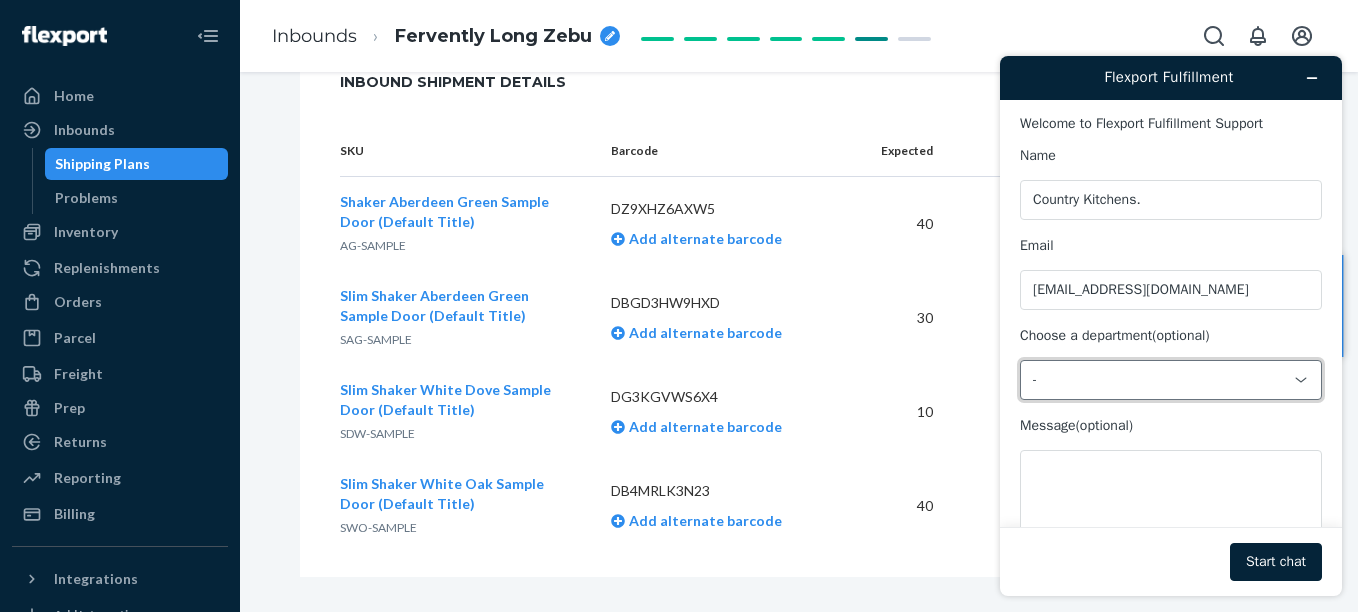 click on "-" at bounding box center (1159, 380) 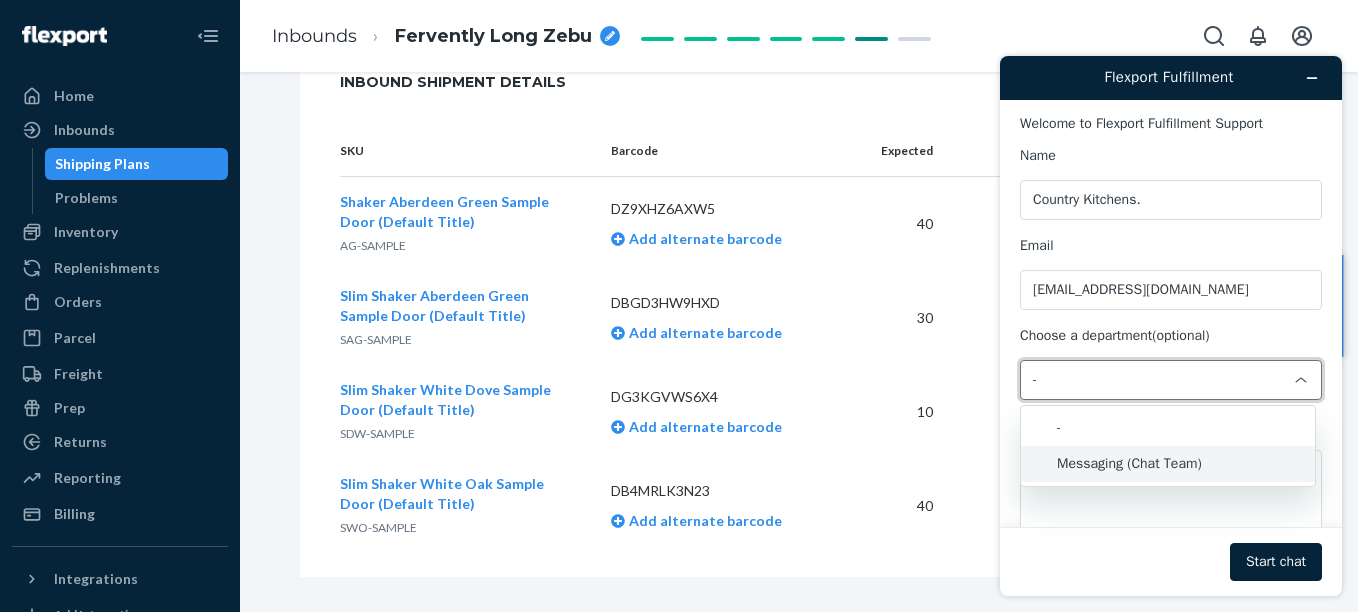 click on "Messaging (Chat Team)" at bounding box center [1168, 464] 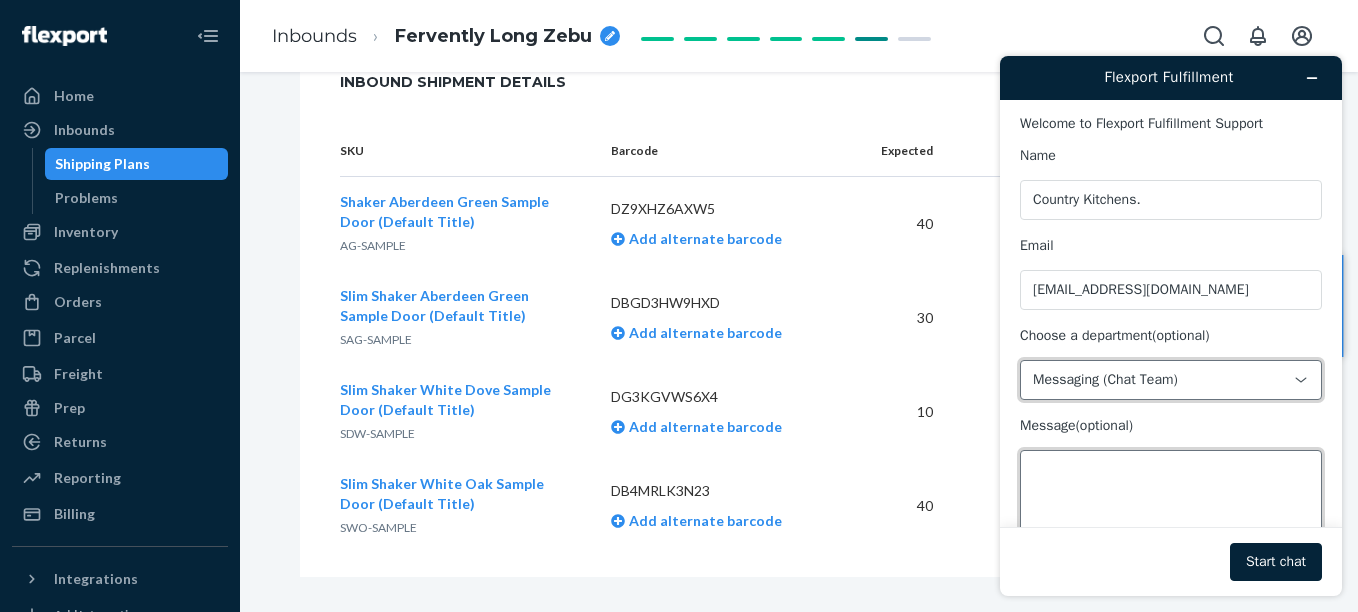 click on "Message  (optional)" at bounding box center (1171, 506) 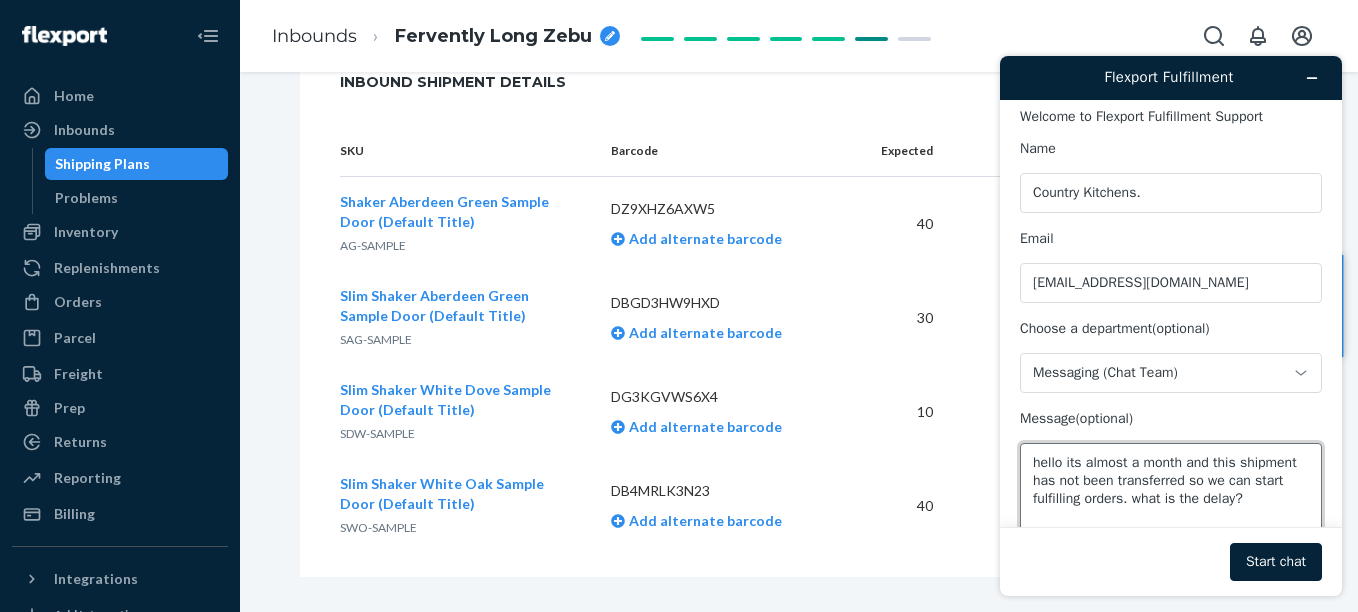 scroll, scrollTop: 25, scrollLeft: 0, axis: vertical 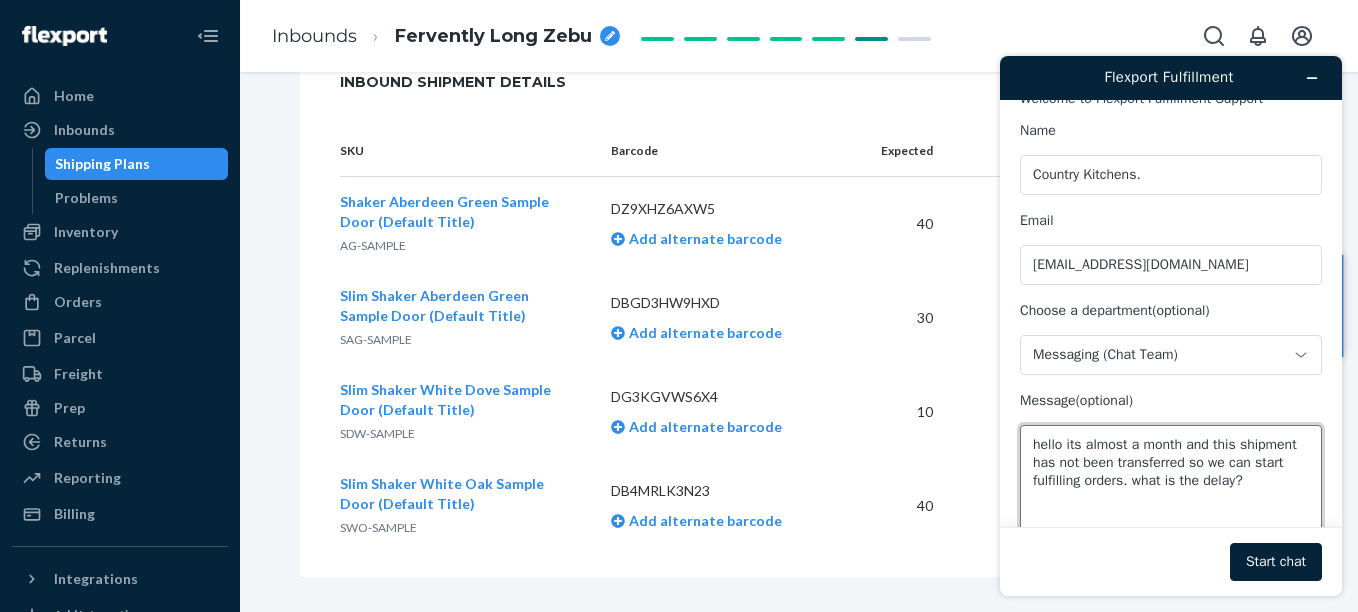 paste on "Shipment ID 1194086" 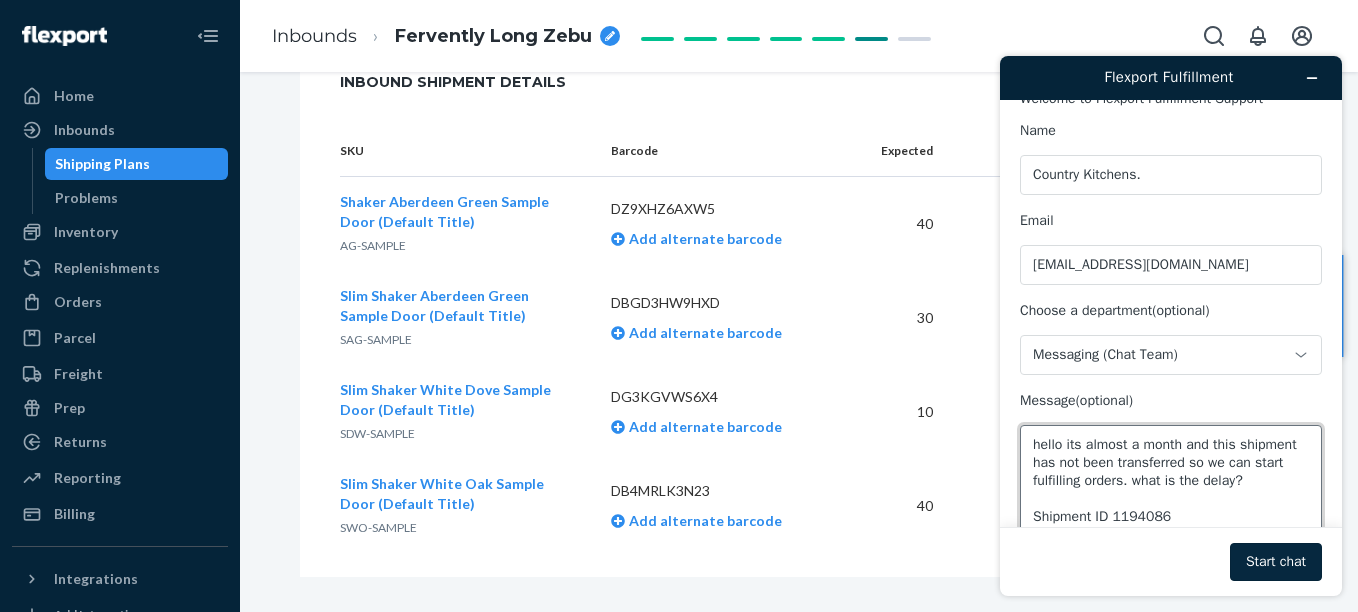 type on "hello its almost a month and this shipment has not been transferred so we can start fulfilling orders. what is the delay?
Shipment ID 1194086" 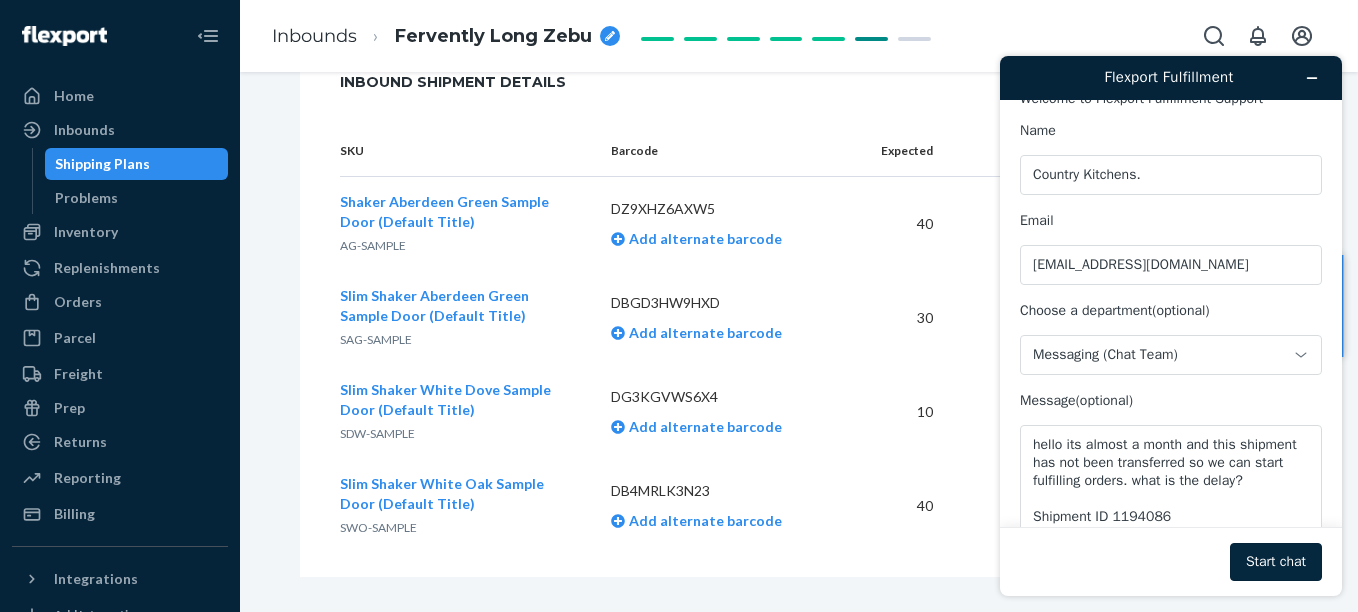 click on "Start chat" at bounding box center (1276, 562) 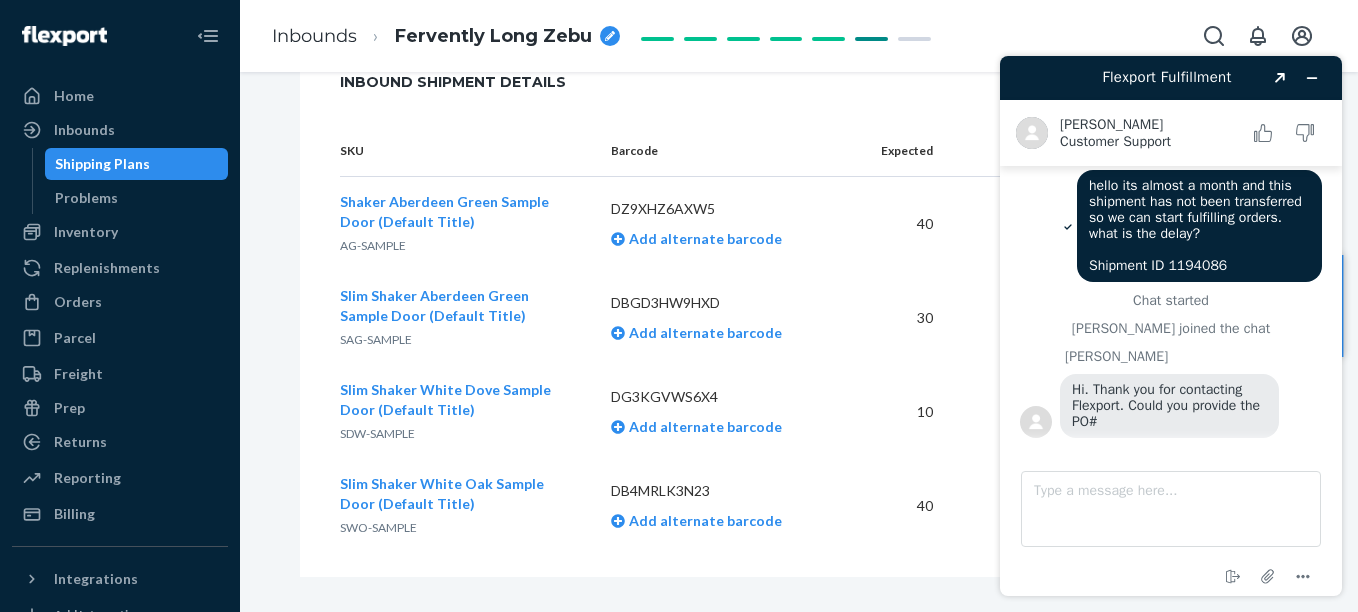 scroll, scrollTop: 14, scrollLeft: 0, axis: vertical 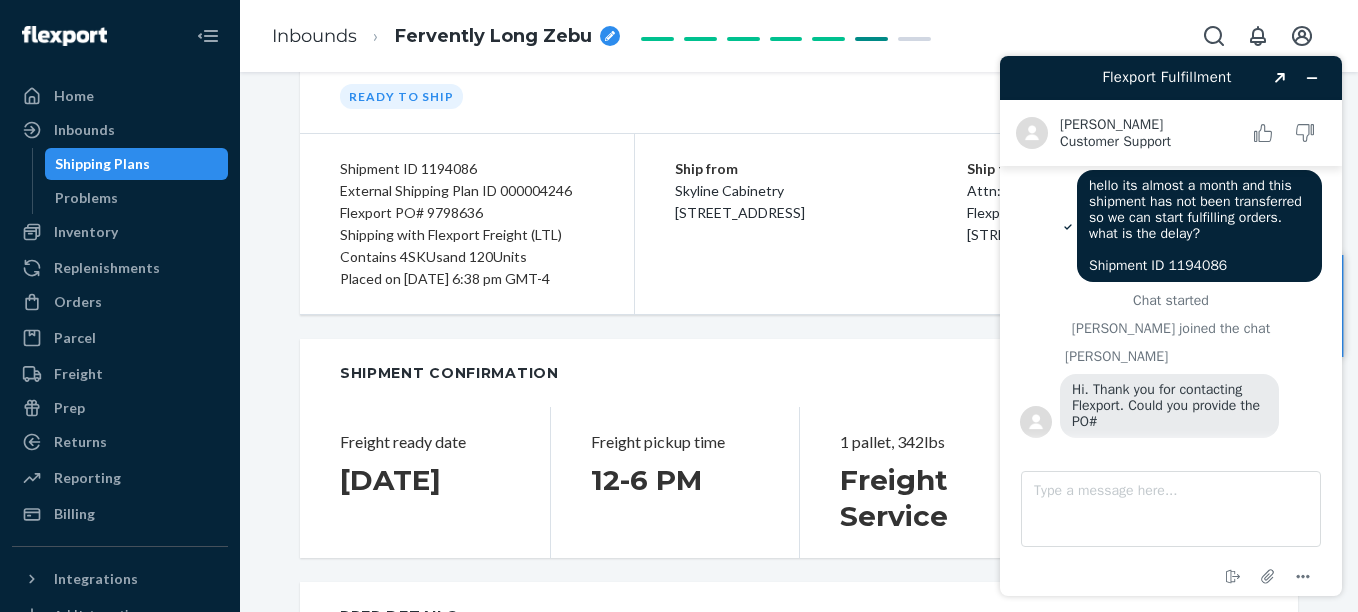 click on "Shipment Ready to ship" at bounding box center [799, 67] 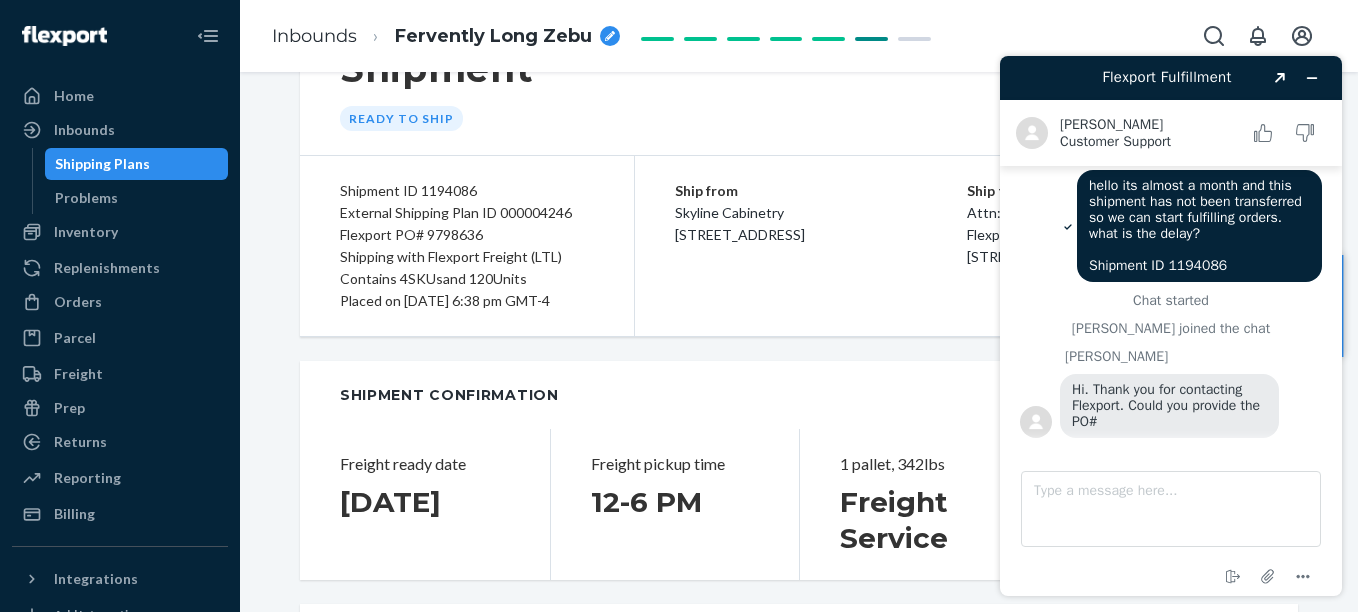 scroll, scrollTop: 100, scrollLeft: 0, axis: vertical 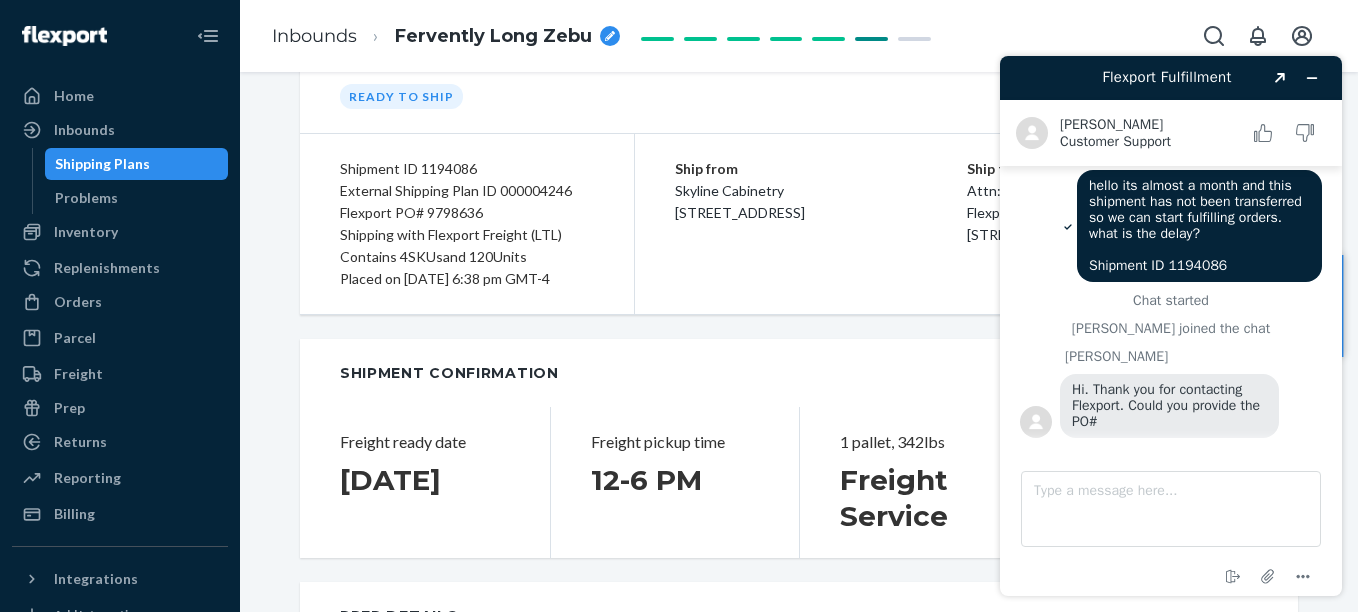 drag, startPoint x: 596, startPoint y: 281, endPoint x: 336, endPoint y: 165, distance: 284.70337 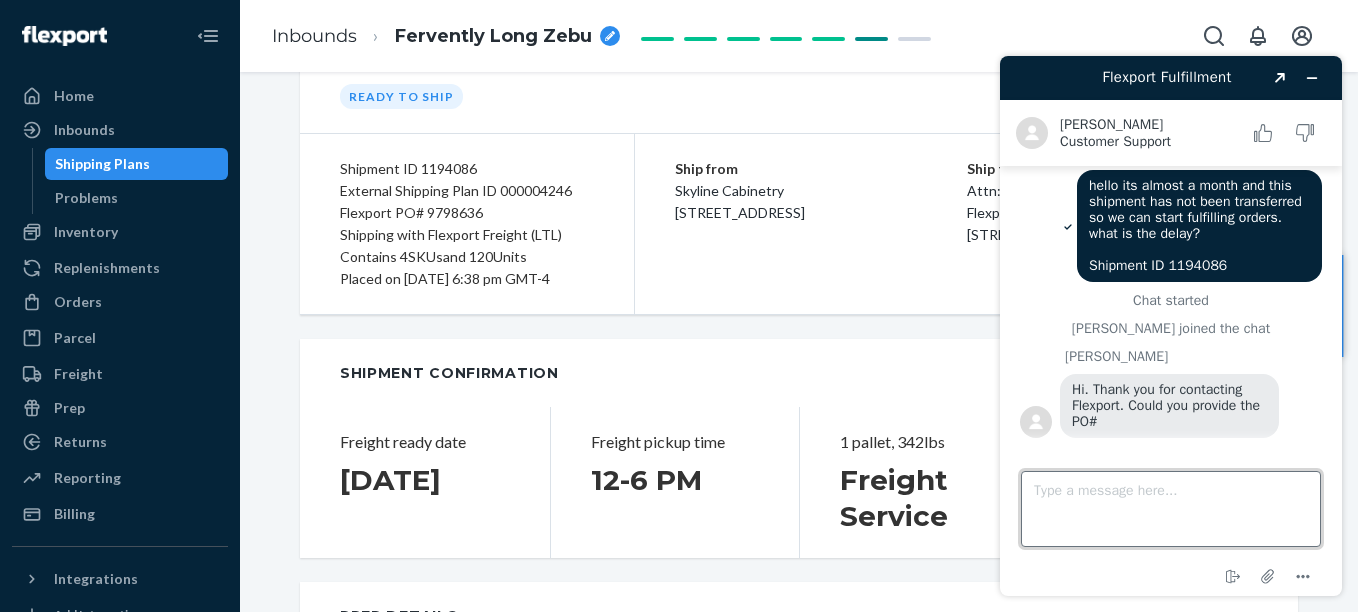 click on "Type a message here..." at bounding box center [1171, 509] 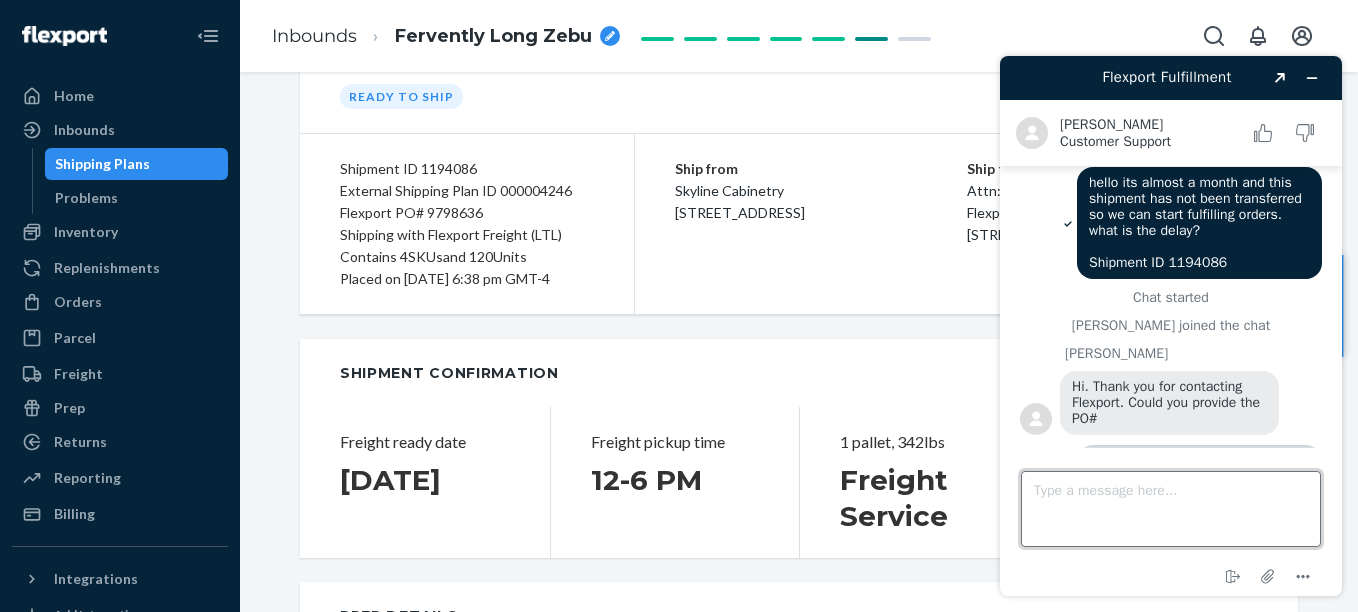scroll, scrollTop: 0, scrollLeft: 0, axis: both 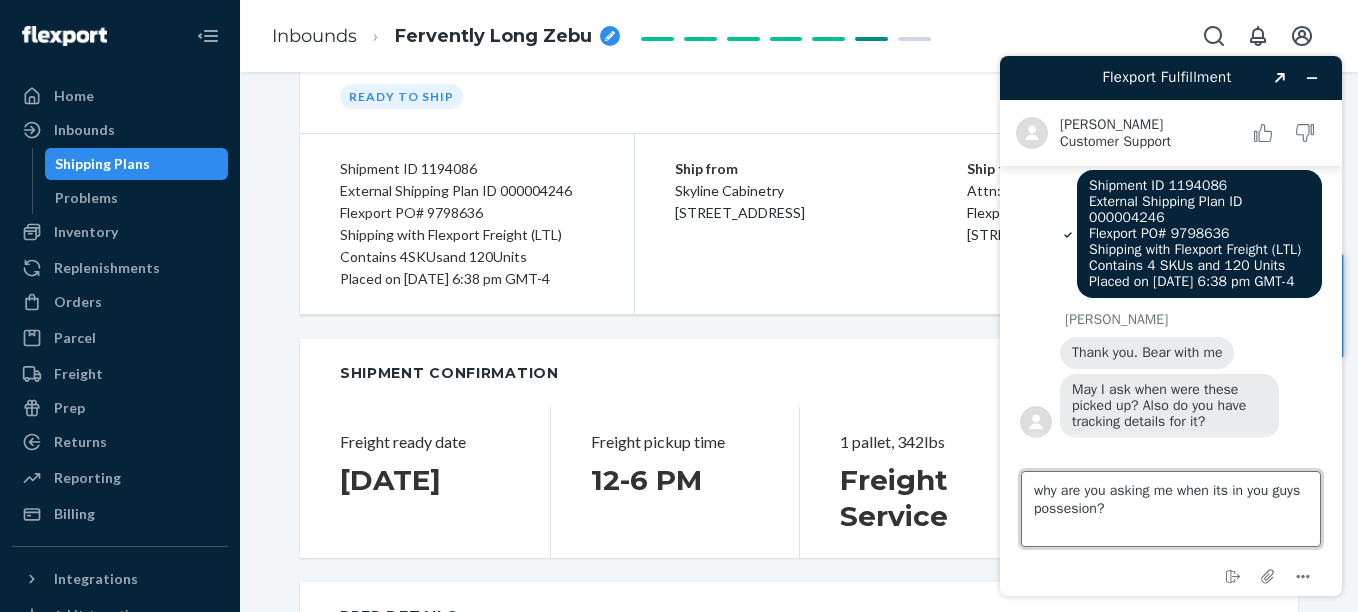 type on "why are you asking me when its in you guys possesion?" 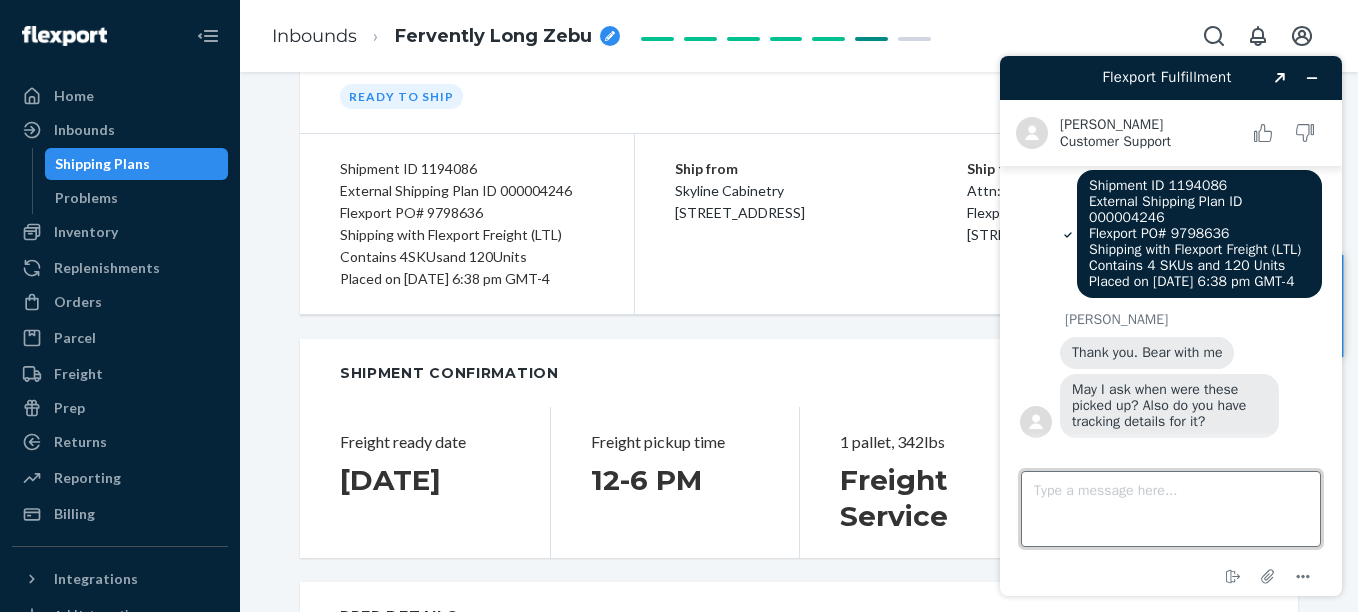 scroll, scrollTop: 367, scrollLeft: 0, axis: vertical 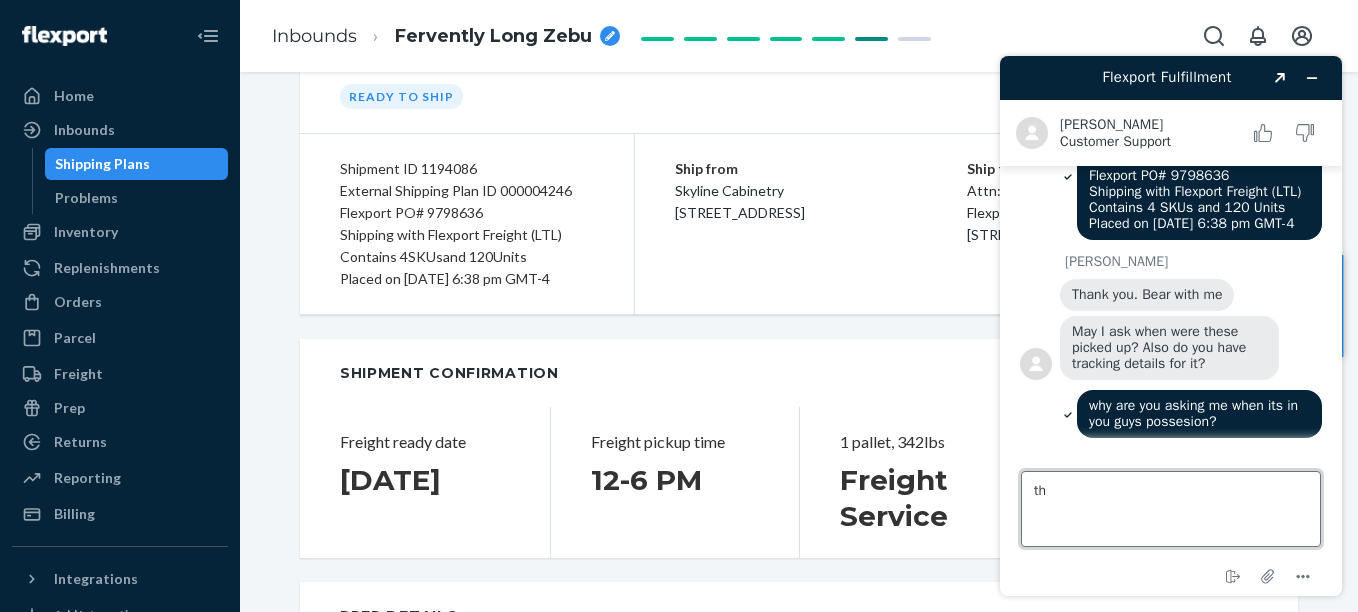type on "t" 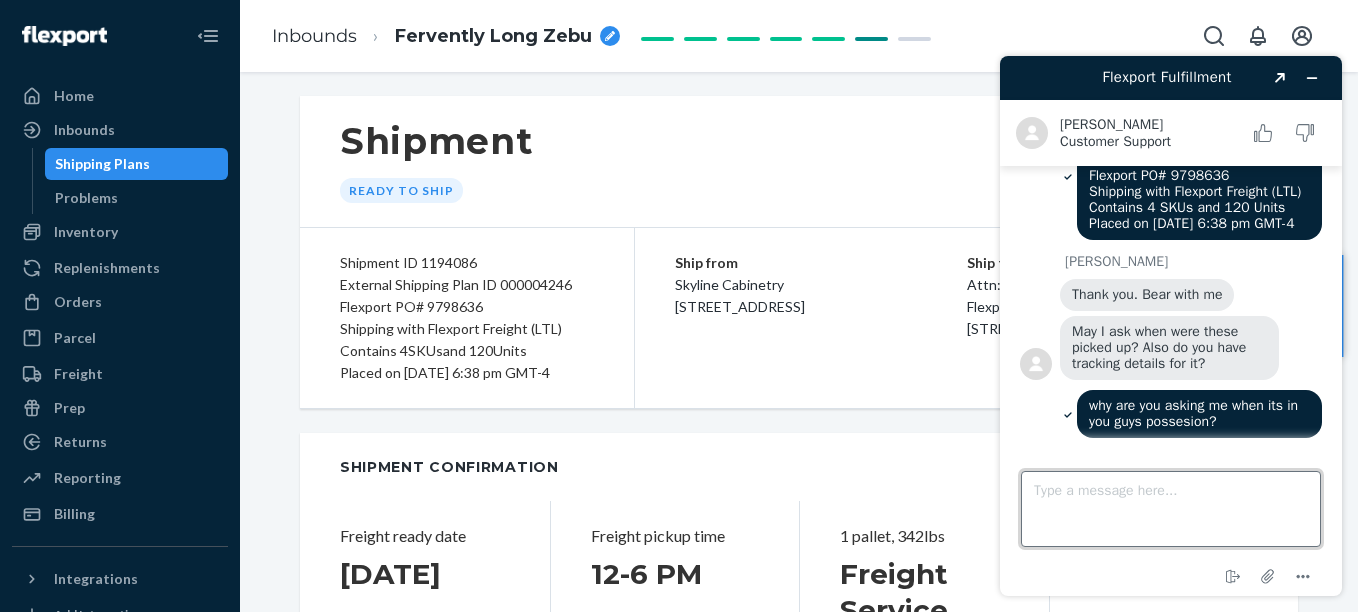 scroll, scrollTop: 0, scrollLeft: 0, axis: both 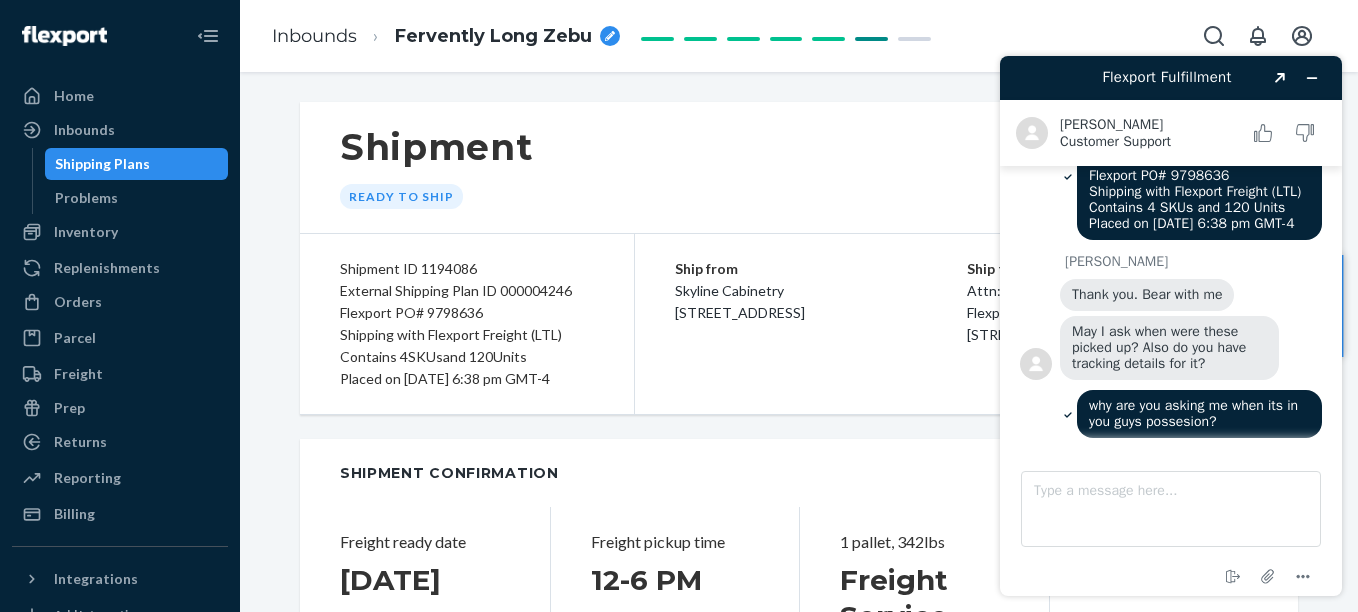 click on "Shipment Ready to ship" at bounding box center (799, 167) 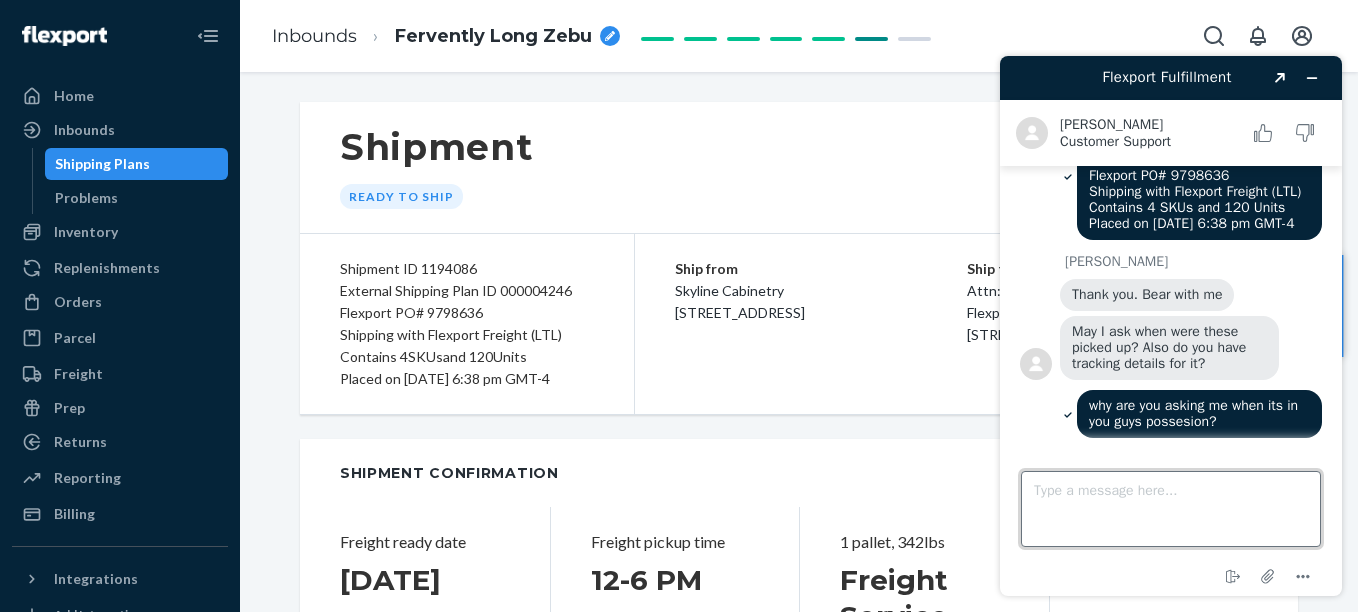 click on "Type a message here..." at bounding box center [1171, 509] 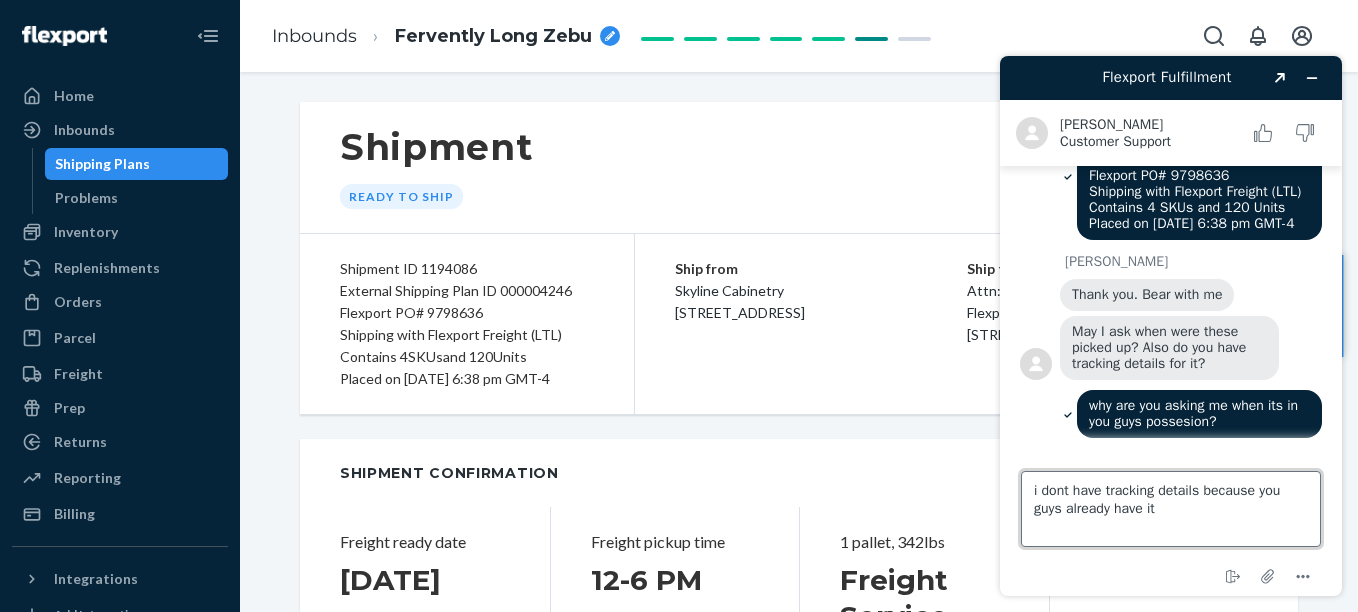 type on "i dont have tracking details because you guys already have it" 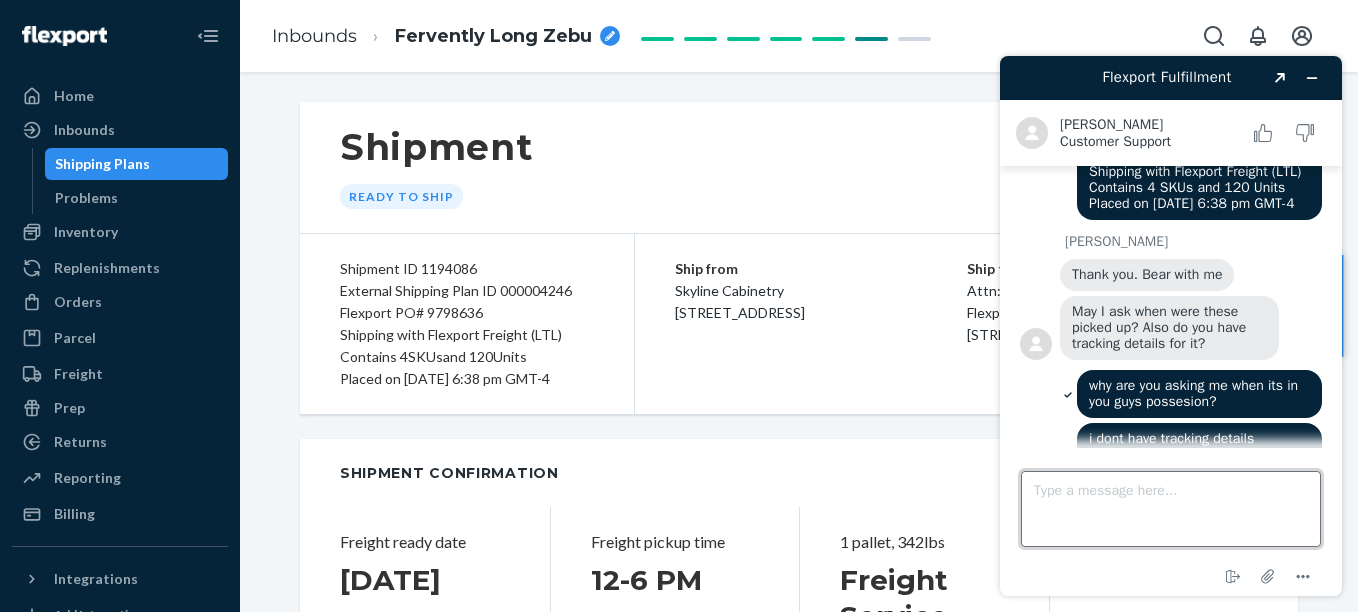 scroll, scrollTop: 420, scrollLeft: 0, axis: vertical 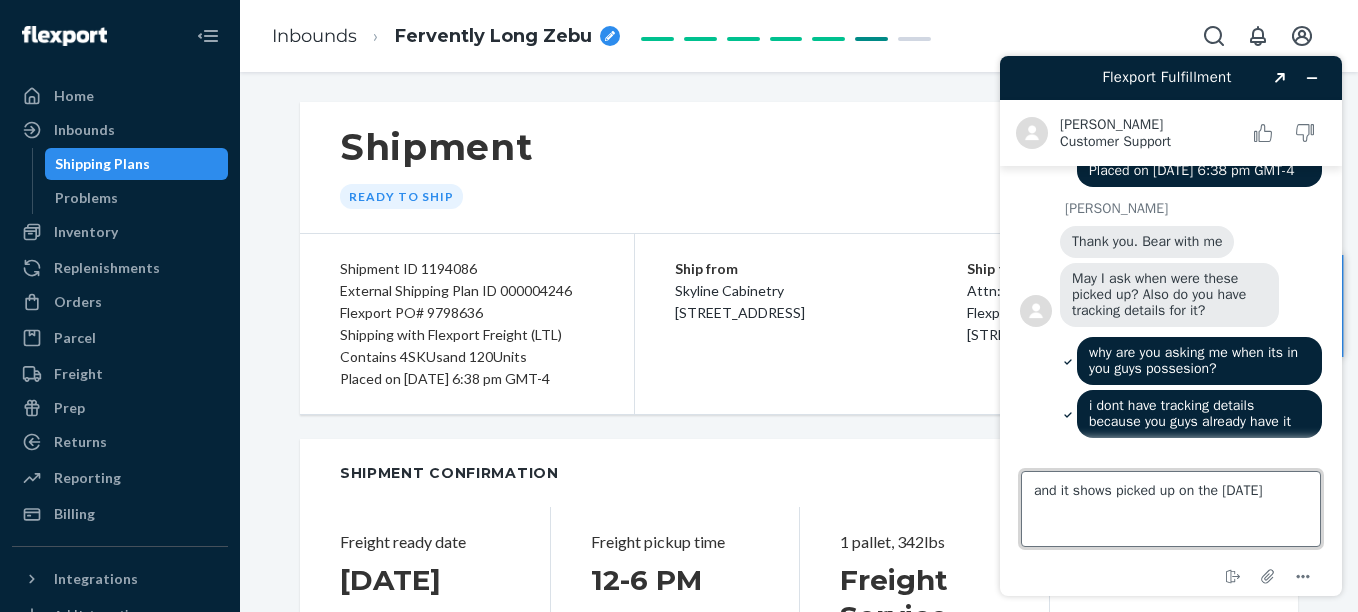 type on "and it shows picked up on the [DATE]" 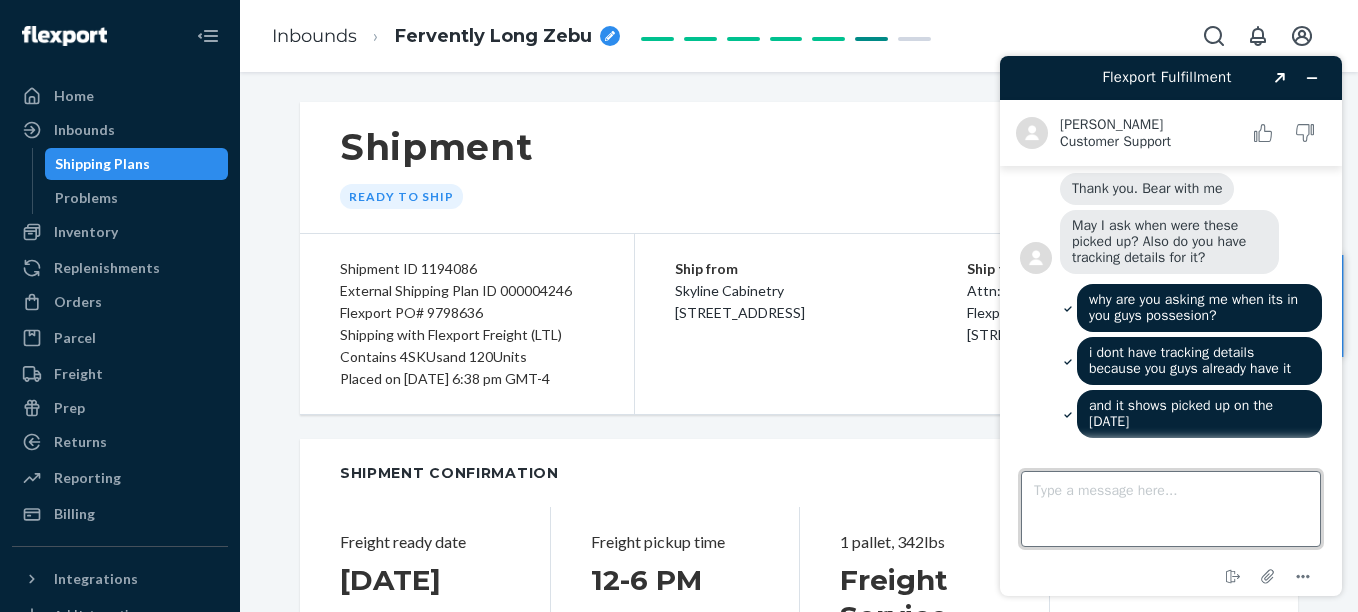 scroll, scrollTop: 473, scrollLeft: 0, axis: vertical 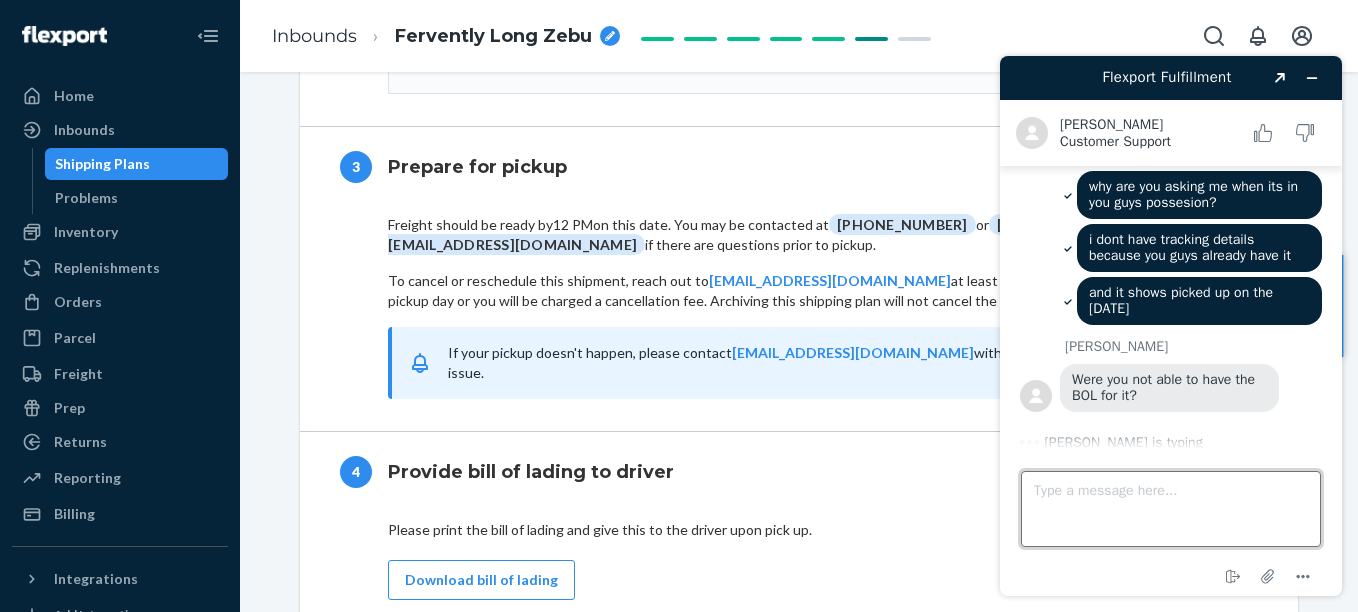click on "Type a message here..." at bounding box center (1171, 509) 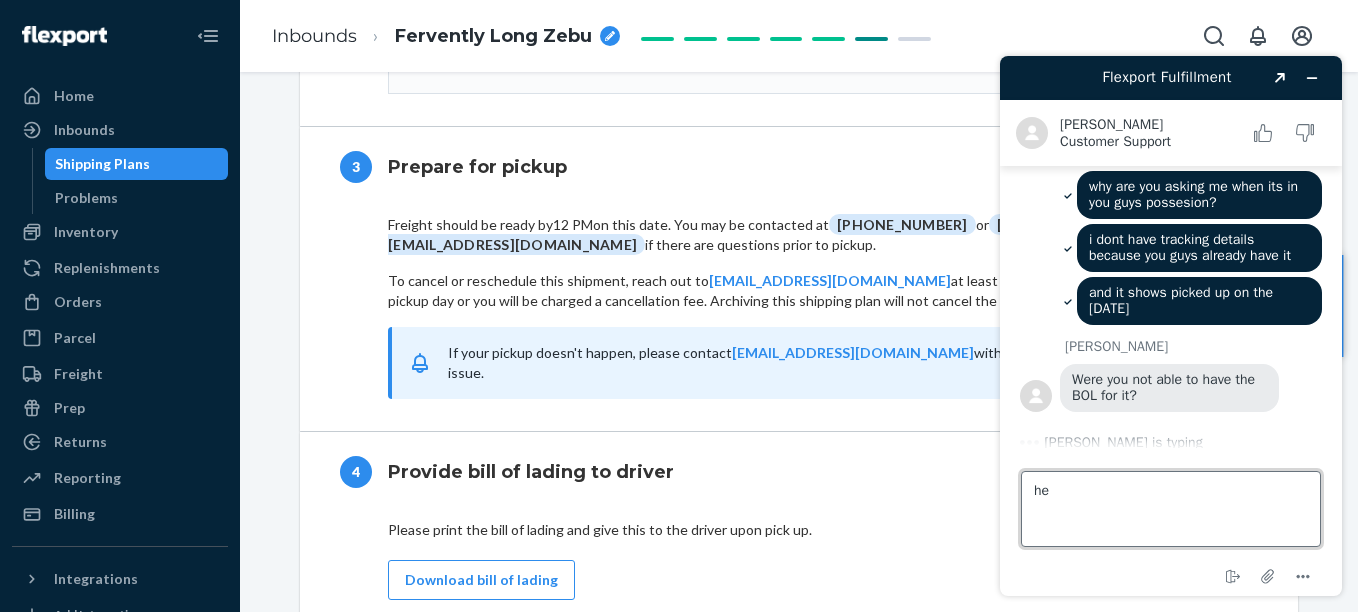 type on "h" 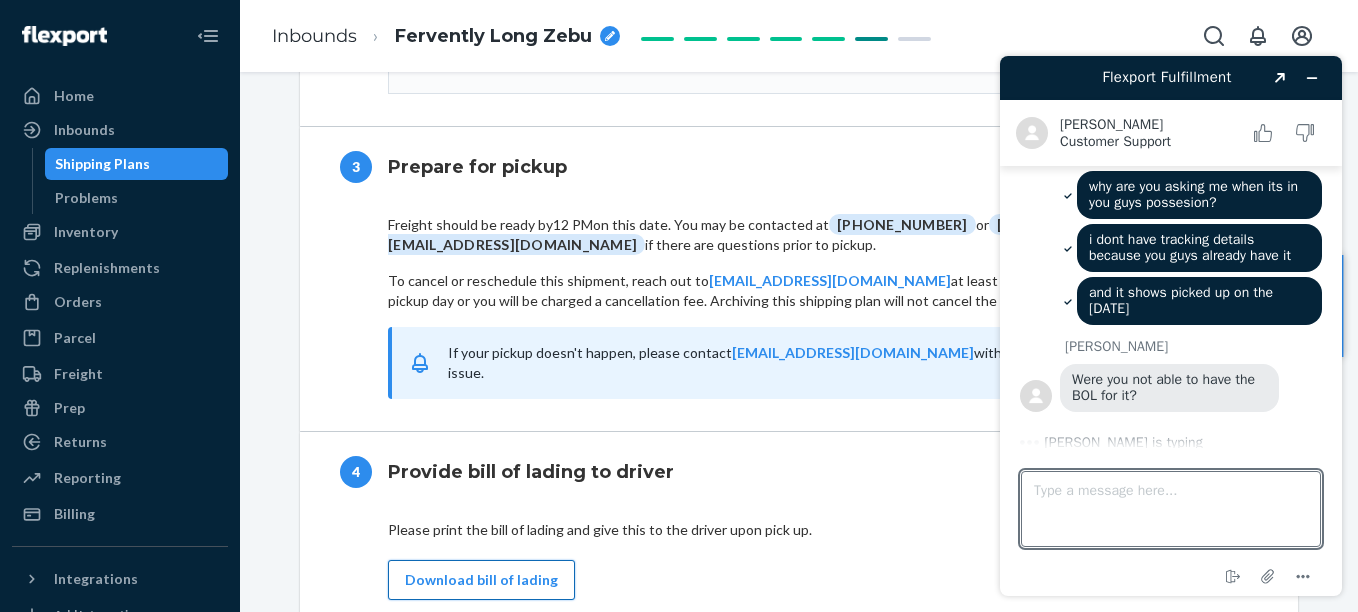 click on "Download bill of lading" at bounding box center [481, 580] 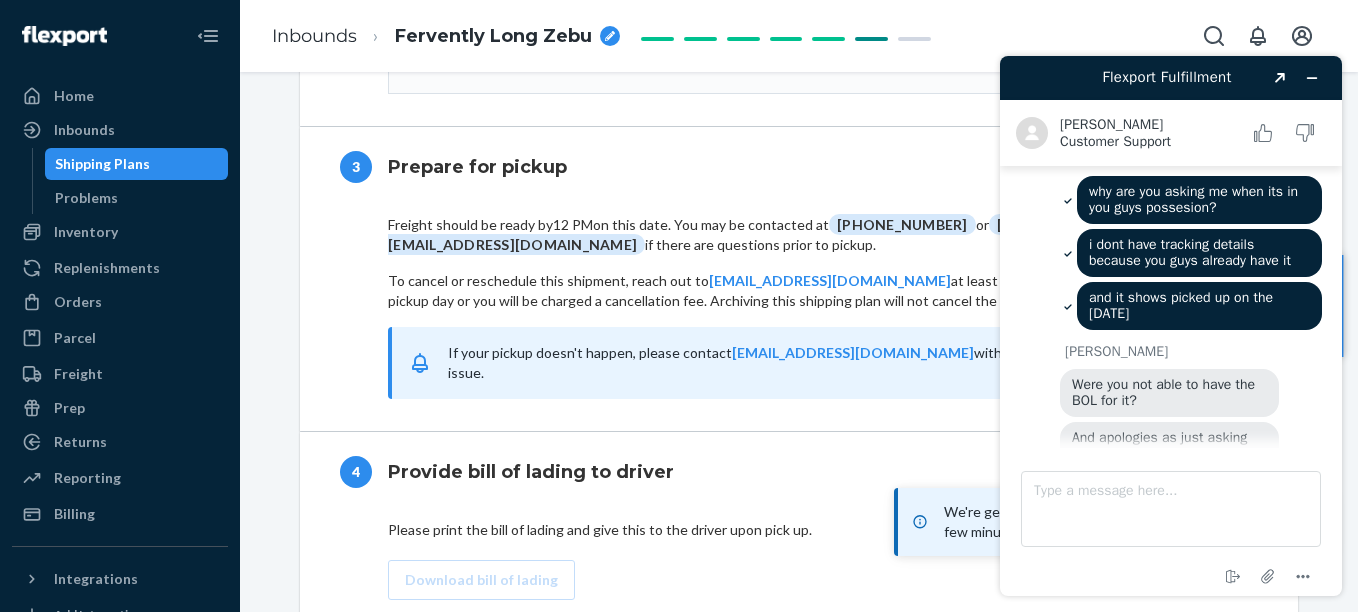 scroll, scrollTop: 630, scrollLeft: 0, axis: vertical 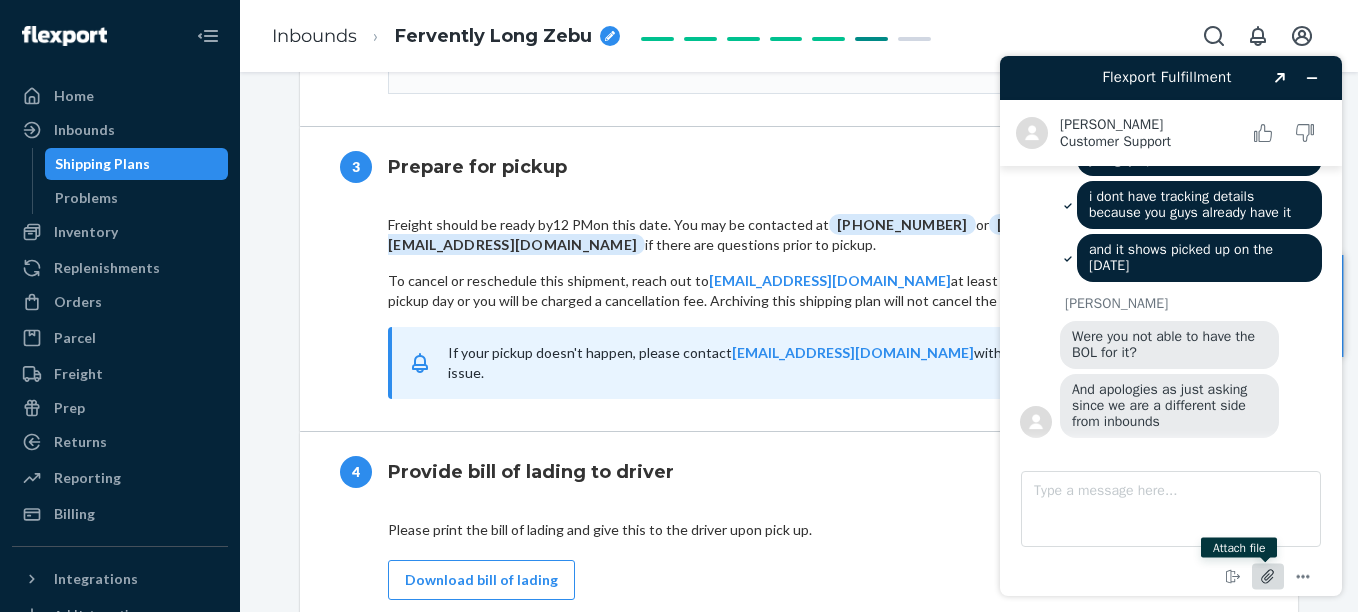 click 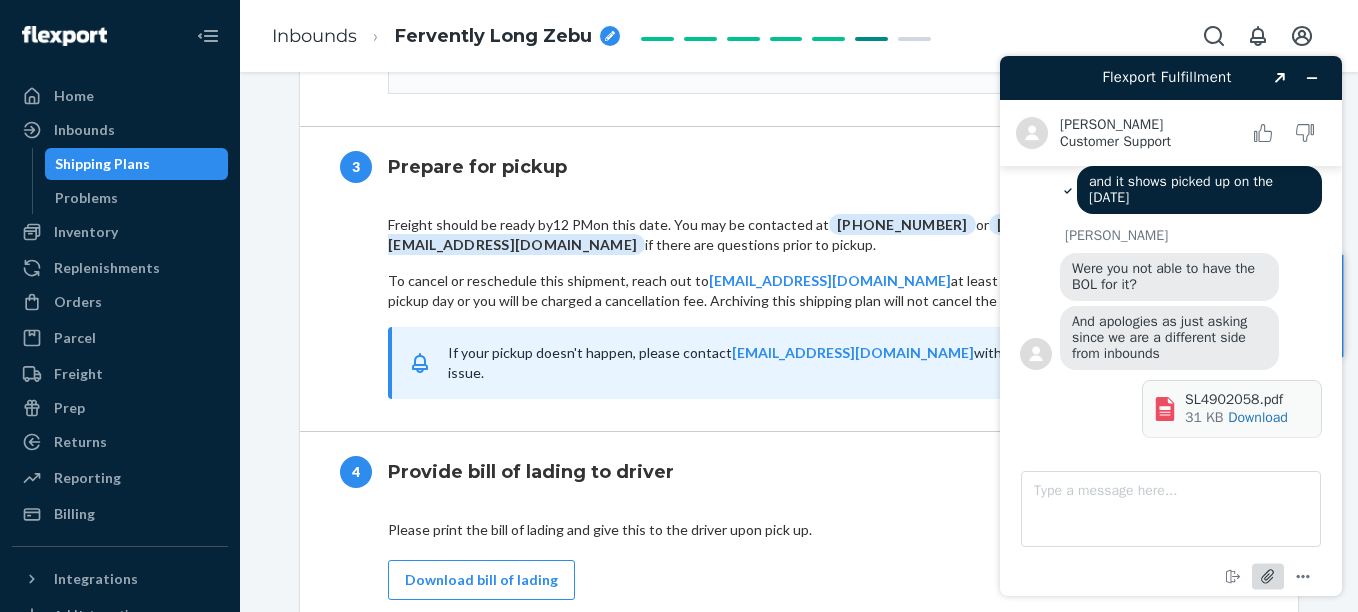 scroll, scrollTop: 700, scrollLeft: 0, axis: vertical 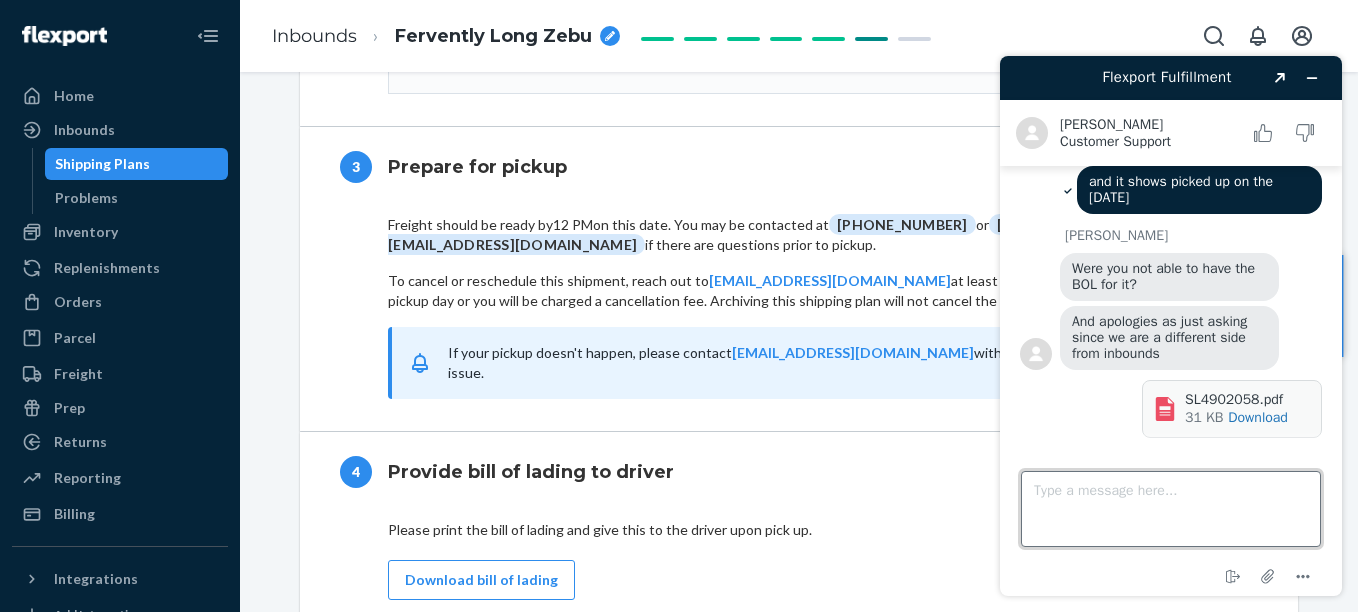 click on "Type a message here..." at bounding box center [1171, 509] 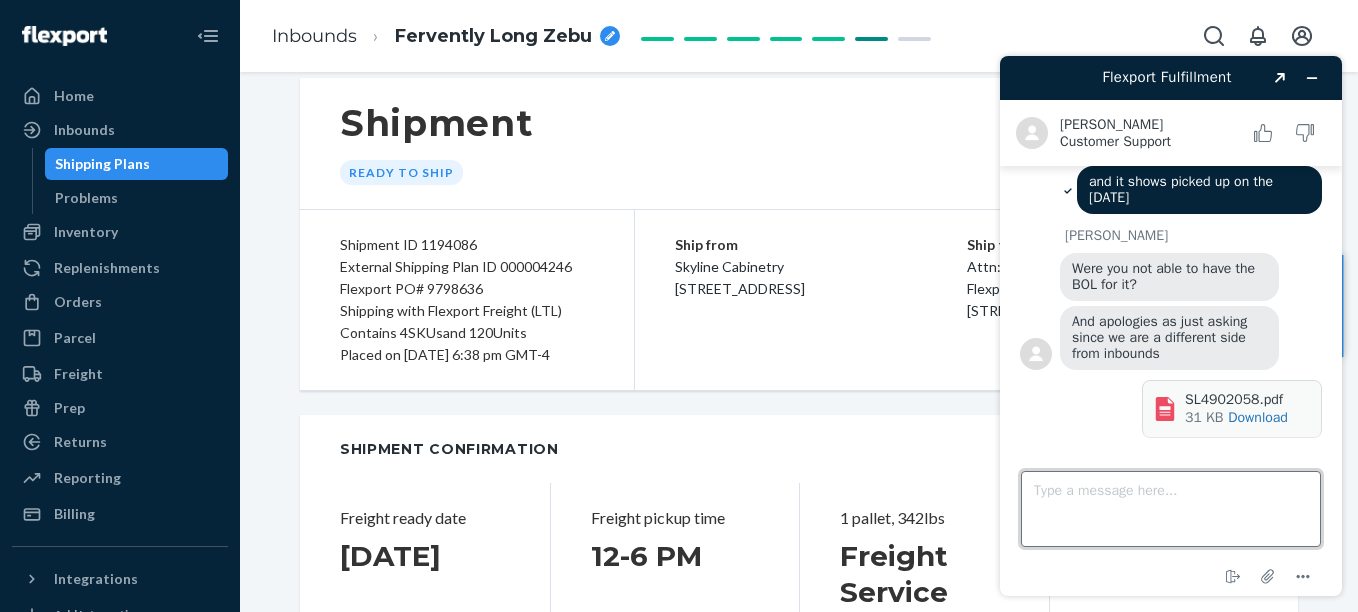scroll, scrollTop: 0, scrollLeft: 0, axis: both 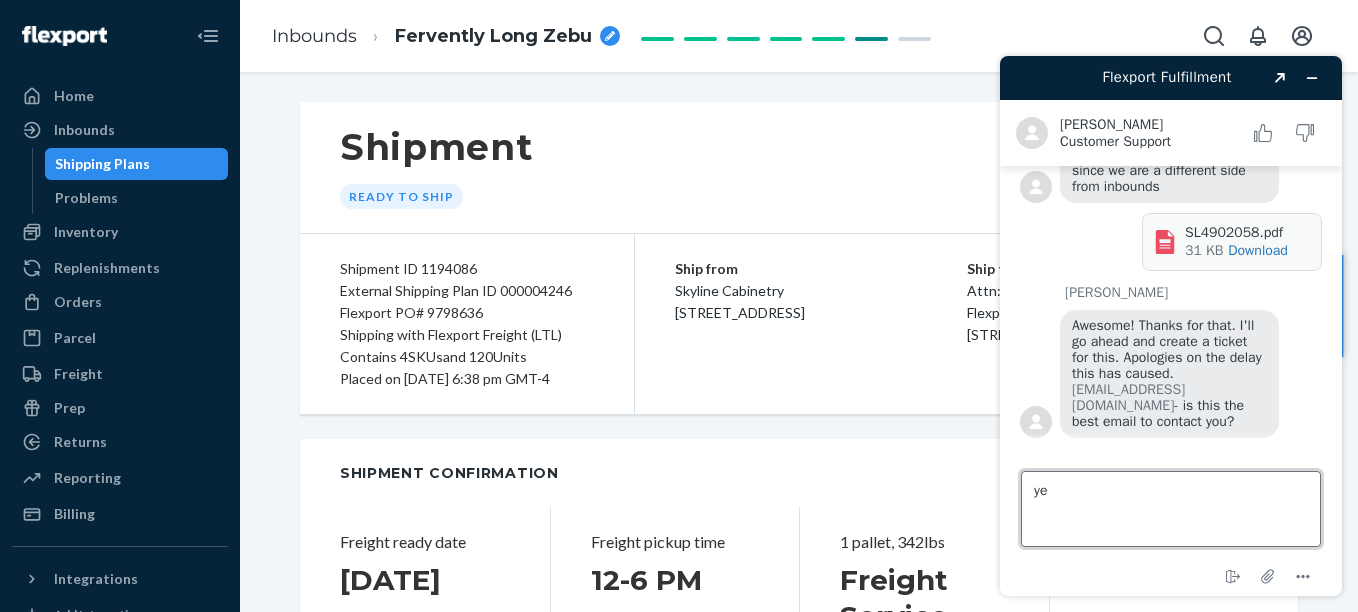 type on "yes" 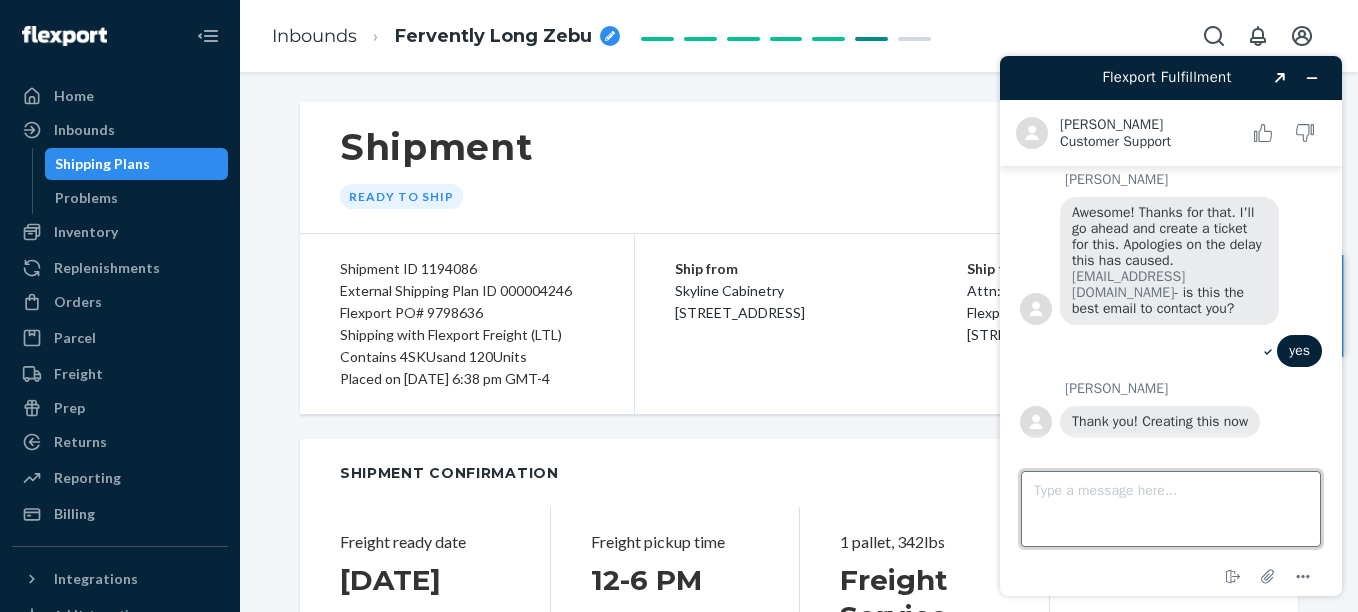 scroll, scrollTop: 998, scrollLeft: 0, axis: vertical 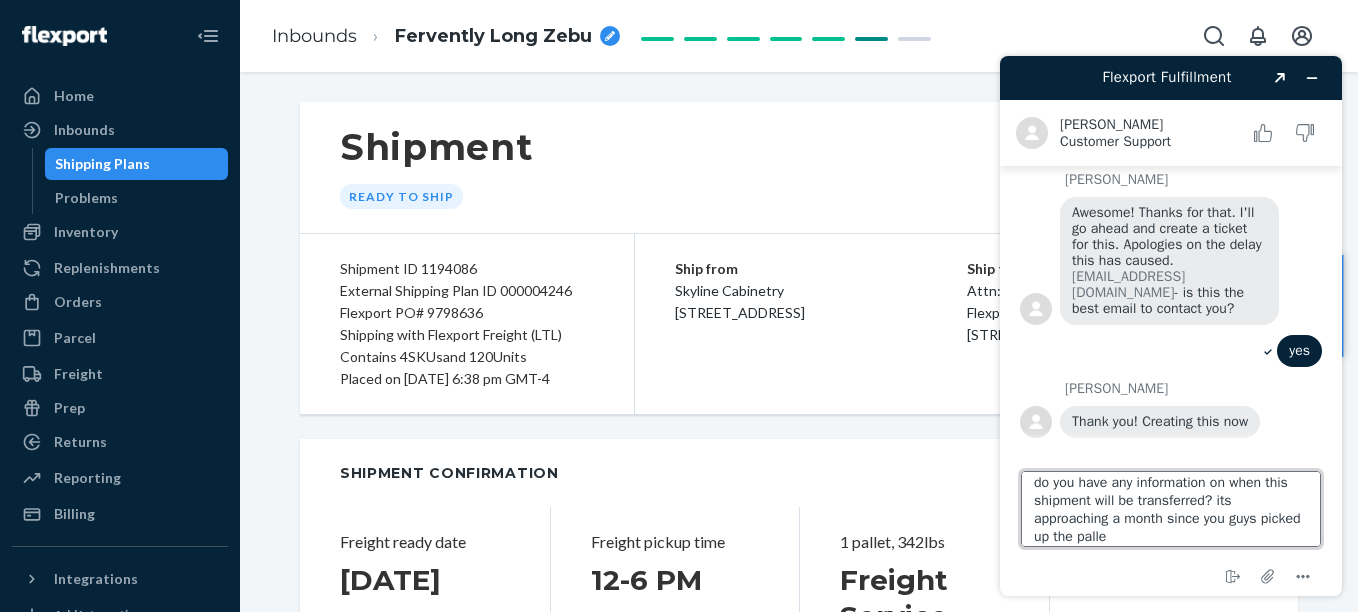 type on "do you have any information on when this shipment will be transferred? its approaching a month since you guys picked up the pallet" 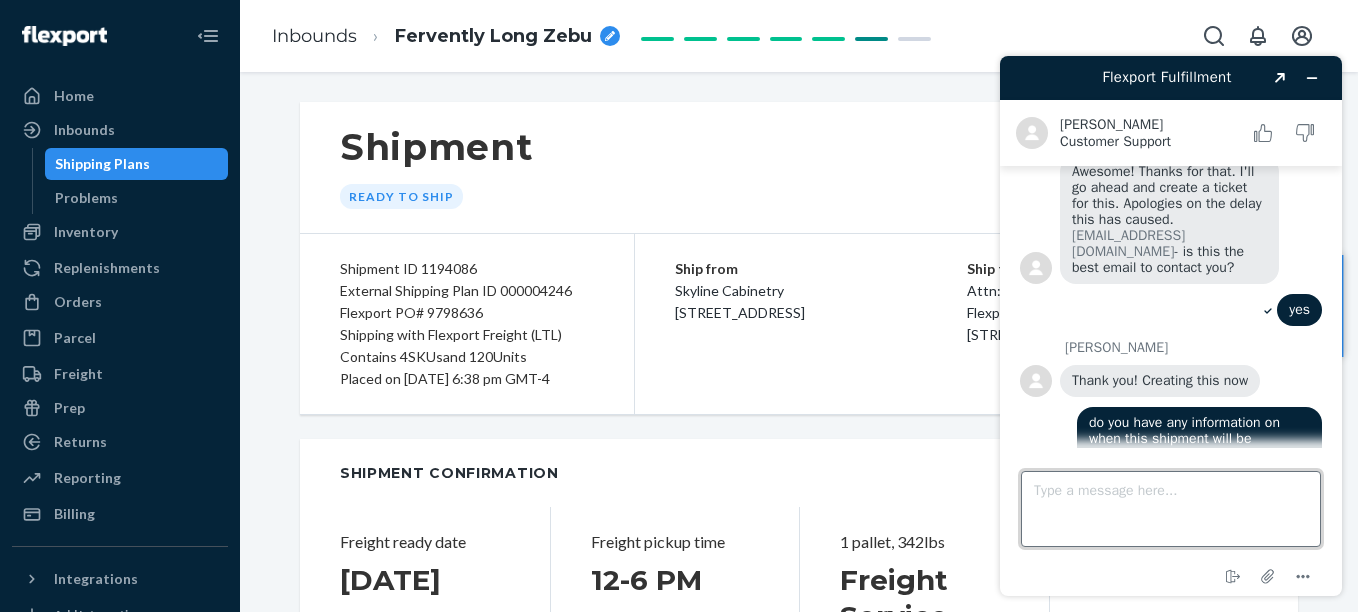 scroll, scrollTop: 0, scrollLeft: 0, axis: both 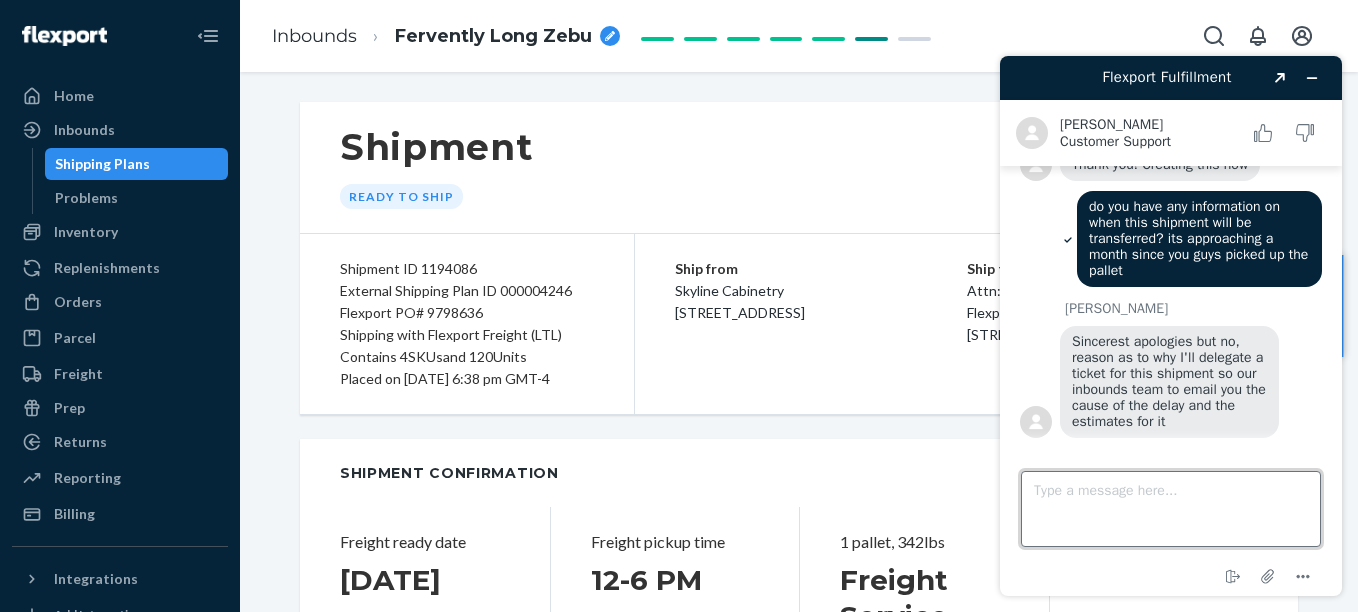 click on "Type a message here..." at bounding box center [1171, 509] 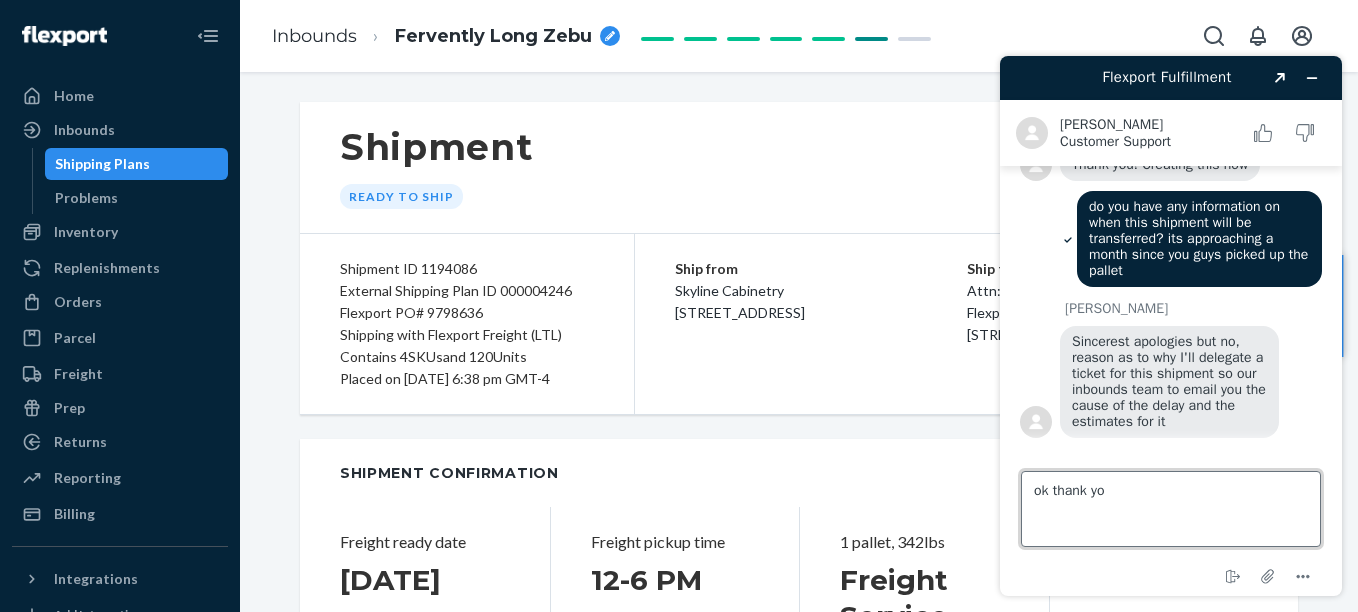 type on "ok thank you" 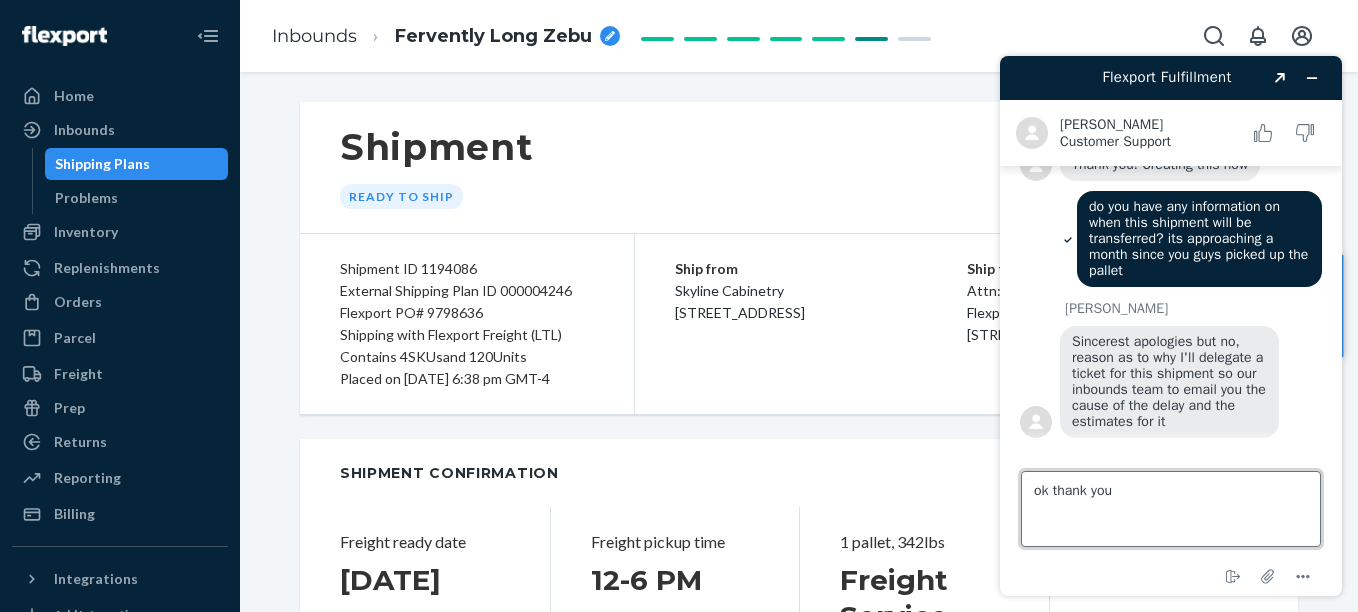 type 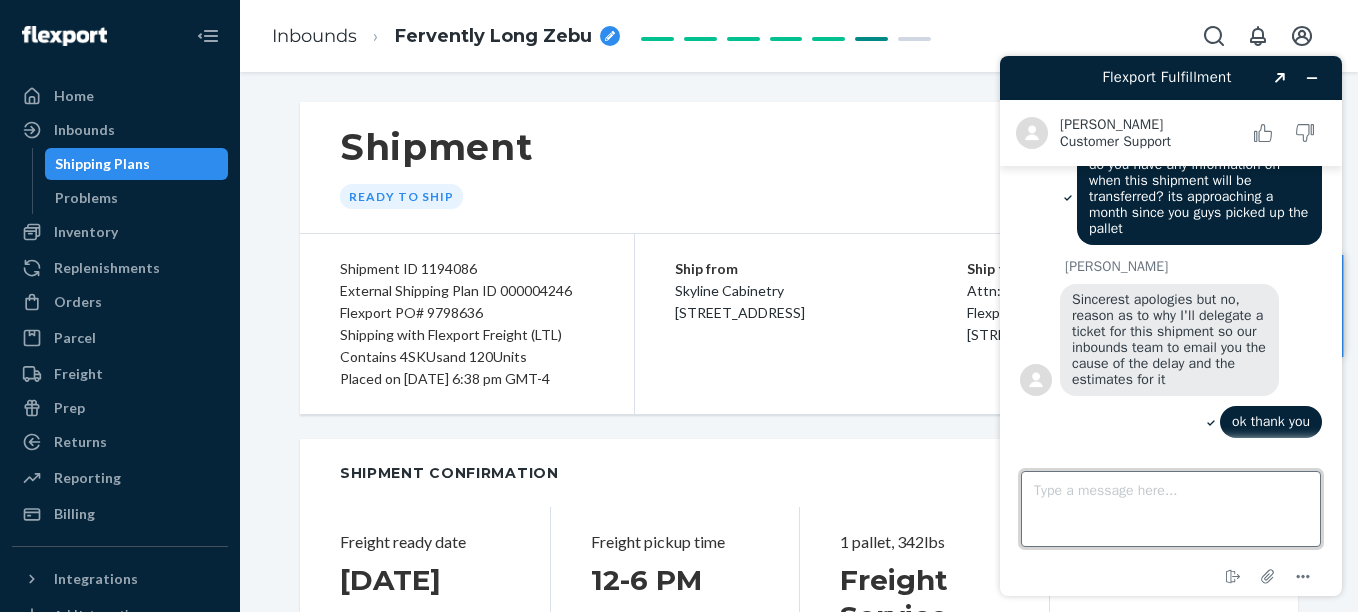 scroll, scrollTop: 1298, scrollLeft: 0, axis: vertical 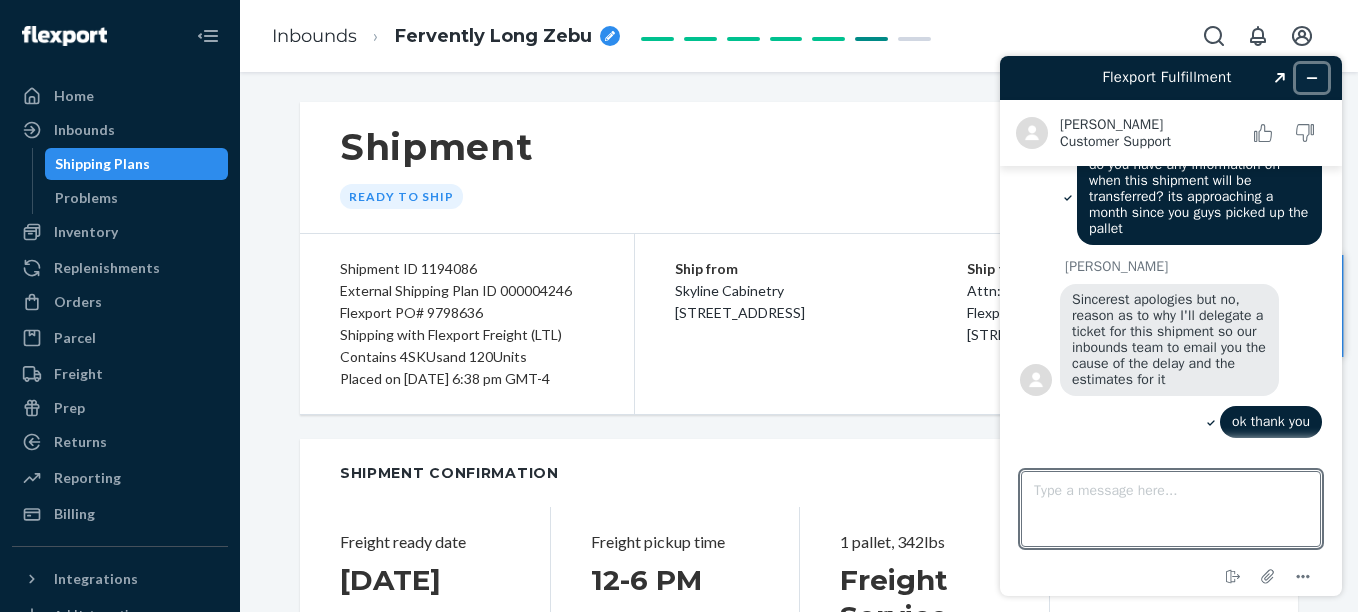 click 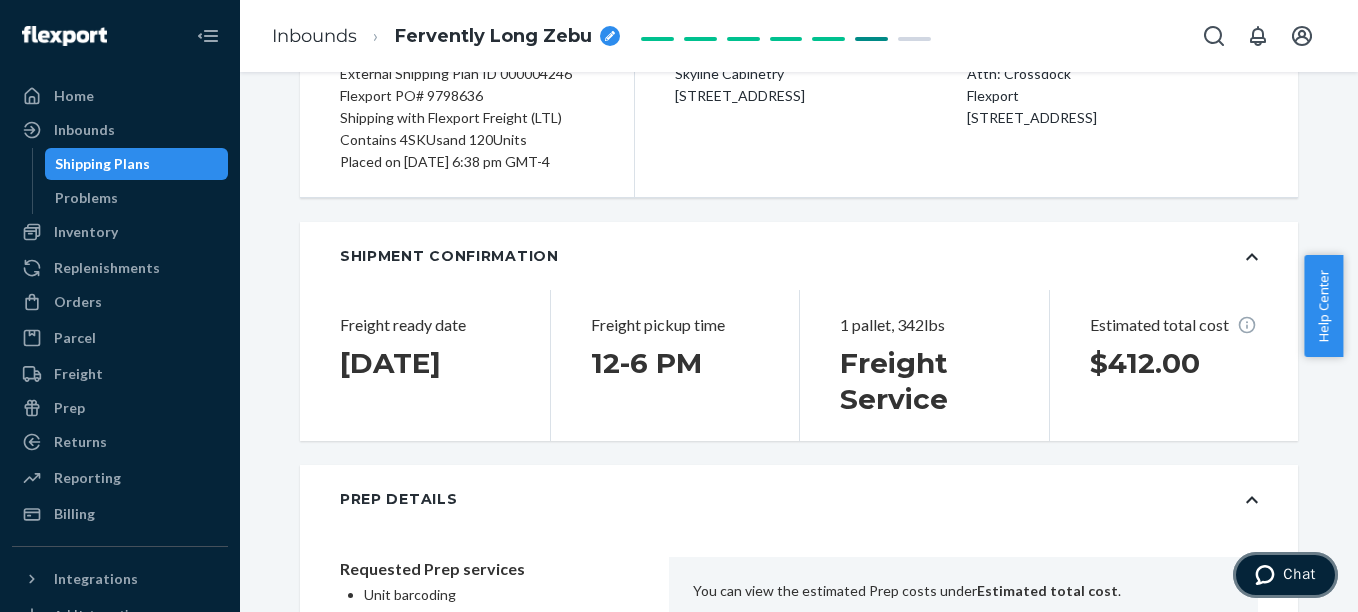 scroll, scrollTop: 0, scrollLeft: 0, axis: both 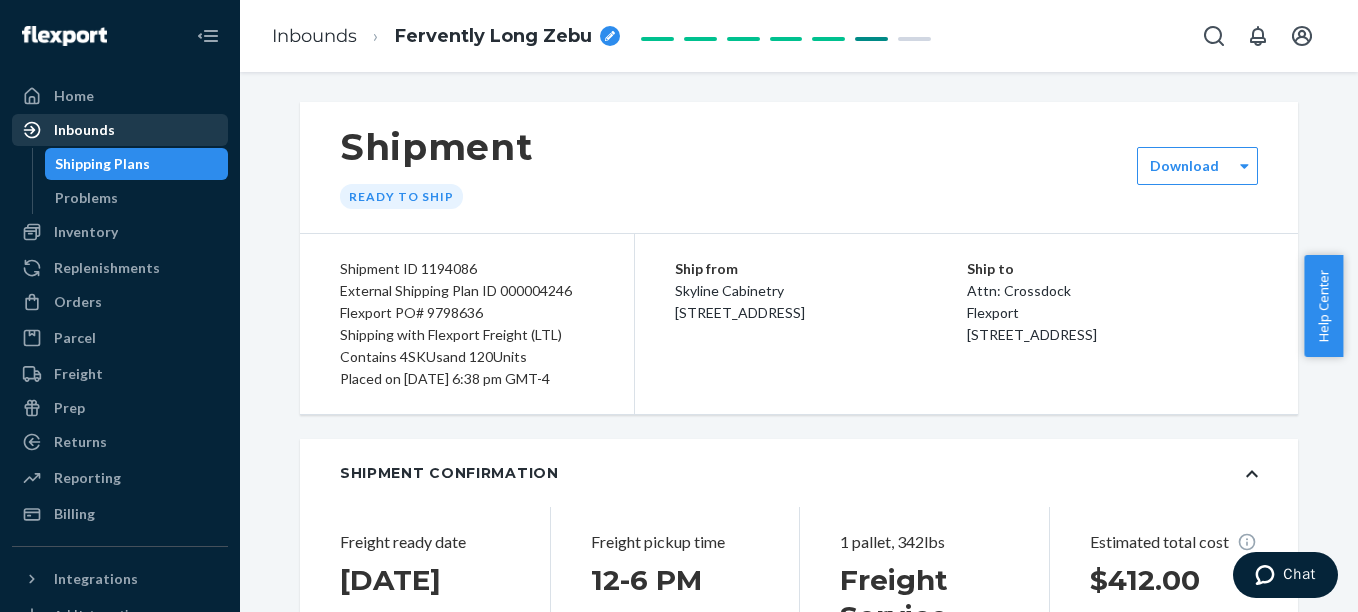 click on "Inbounds" at bounding box center [84, 130] 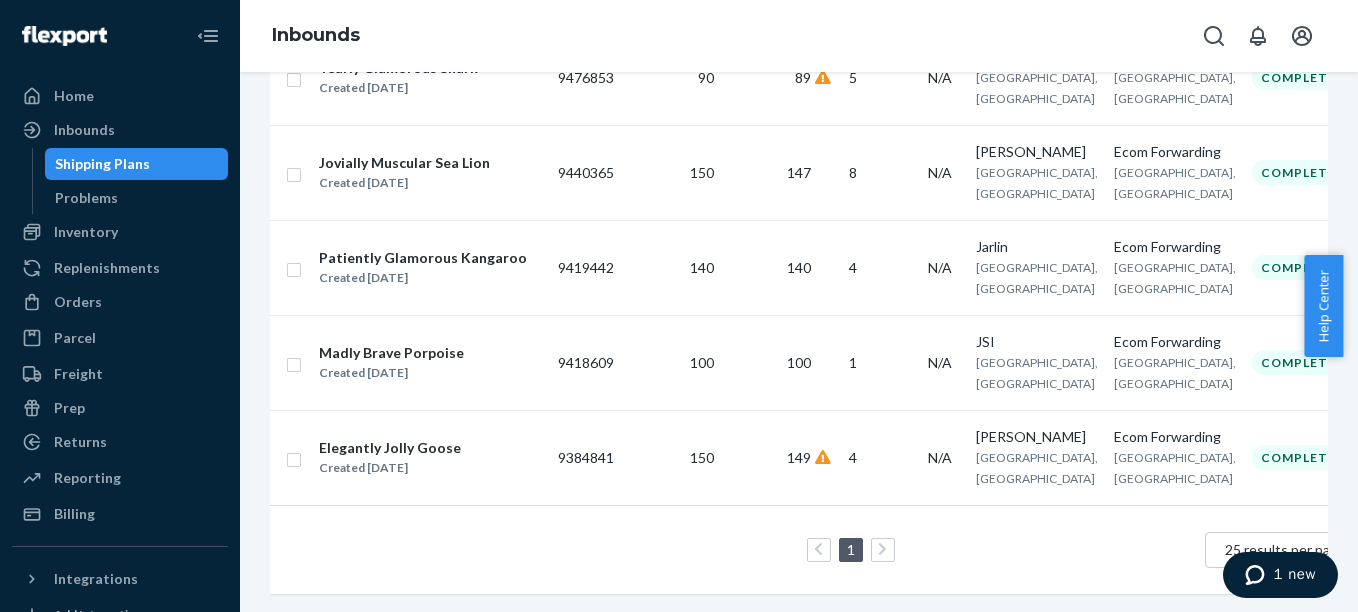 scroll, scrollTop: 804, scrollLeft: 0, axis: vertical 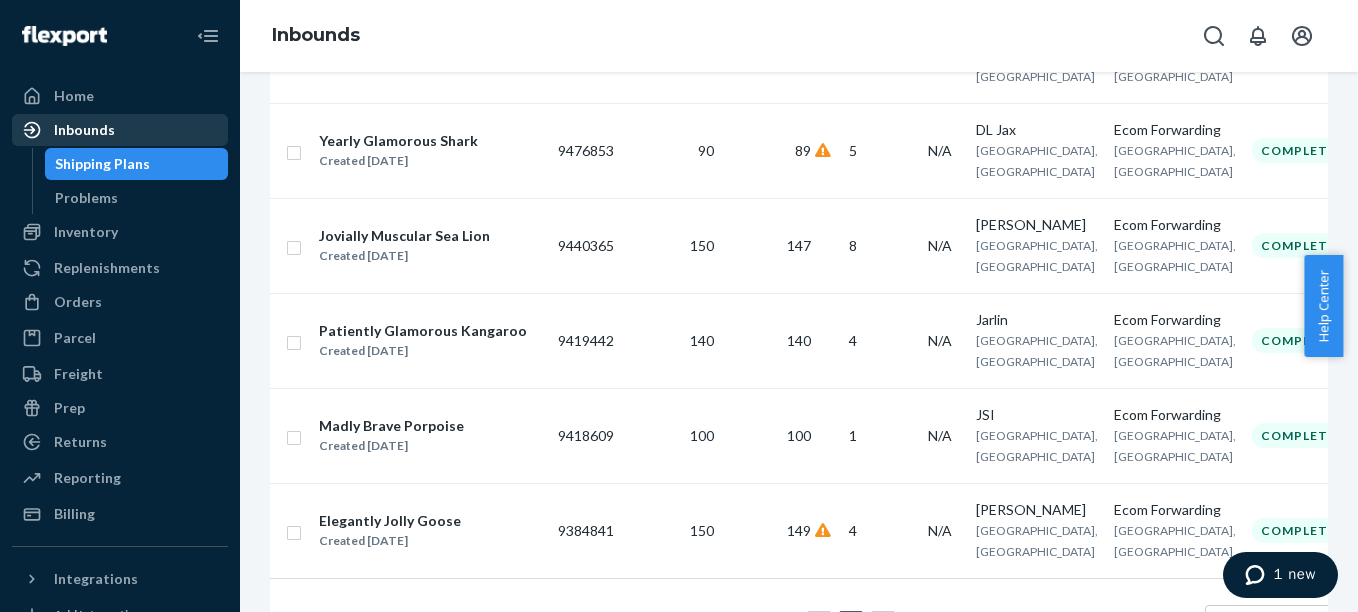 click on "Inbounds" at bounding box center (120, 130) 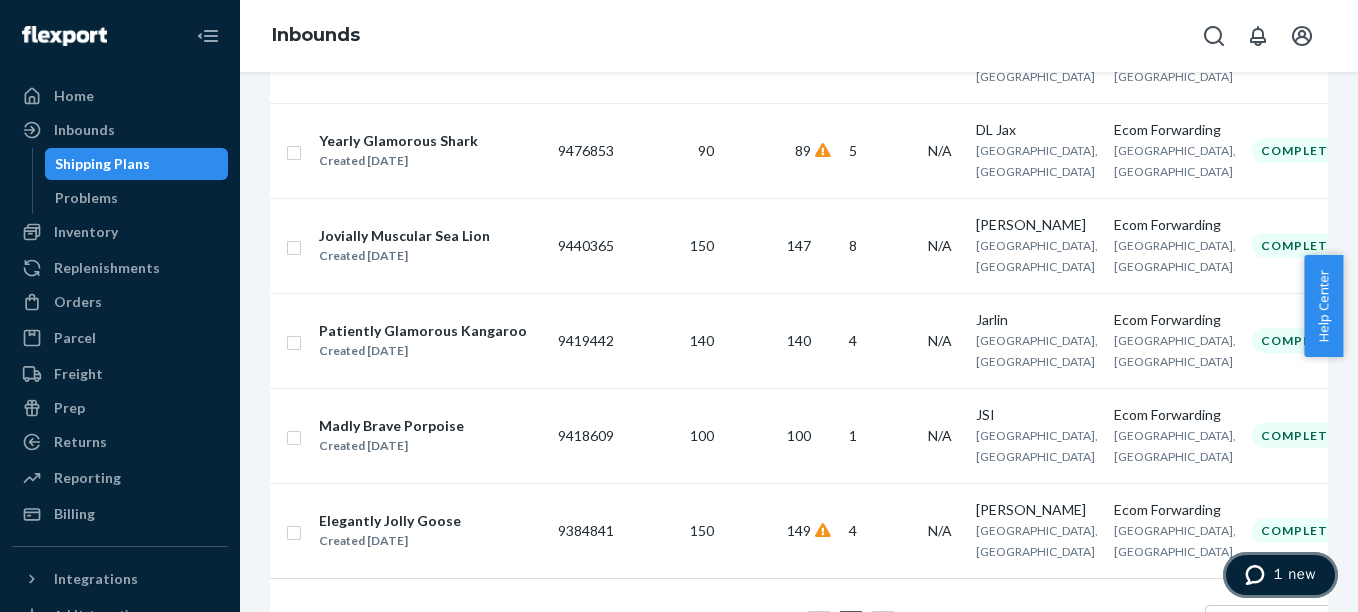 click on "1 new" at bounding box center [1294, 574] 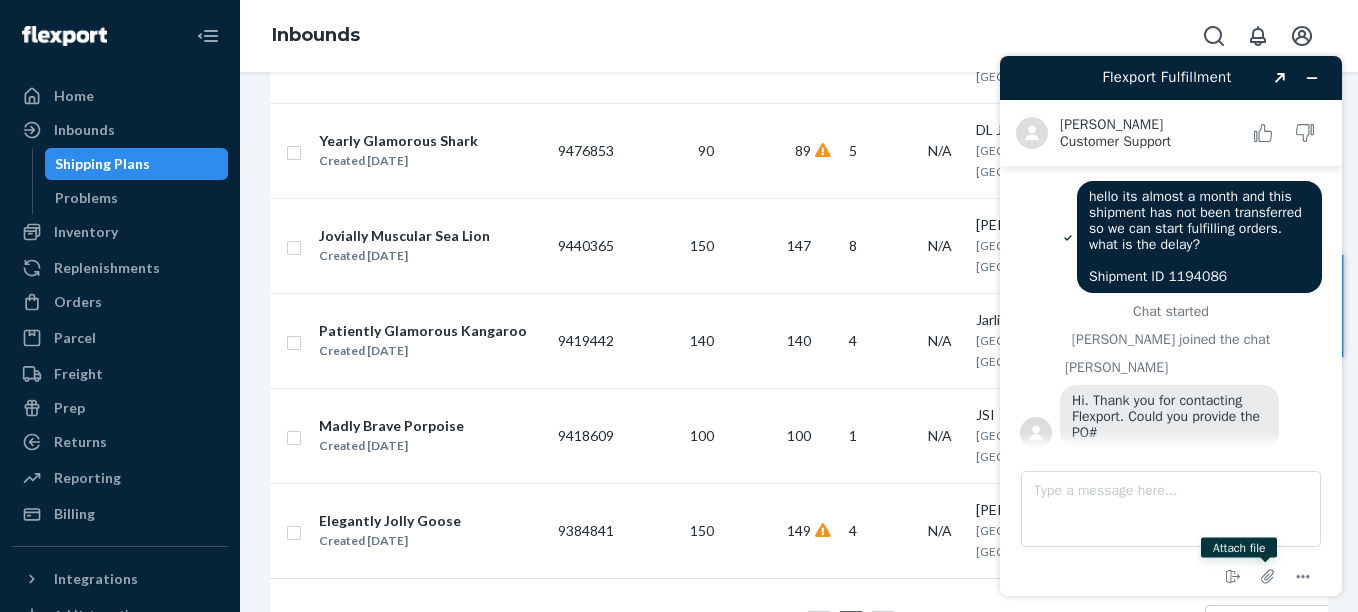 scroll, scrollTop: 0, scrollLeft: 0, axis: both 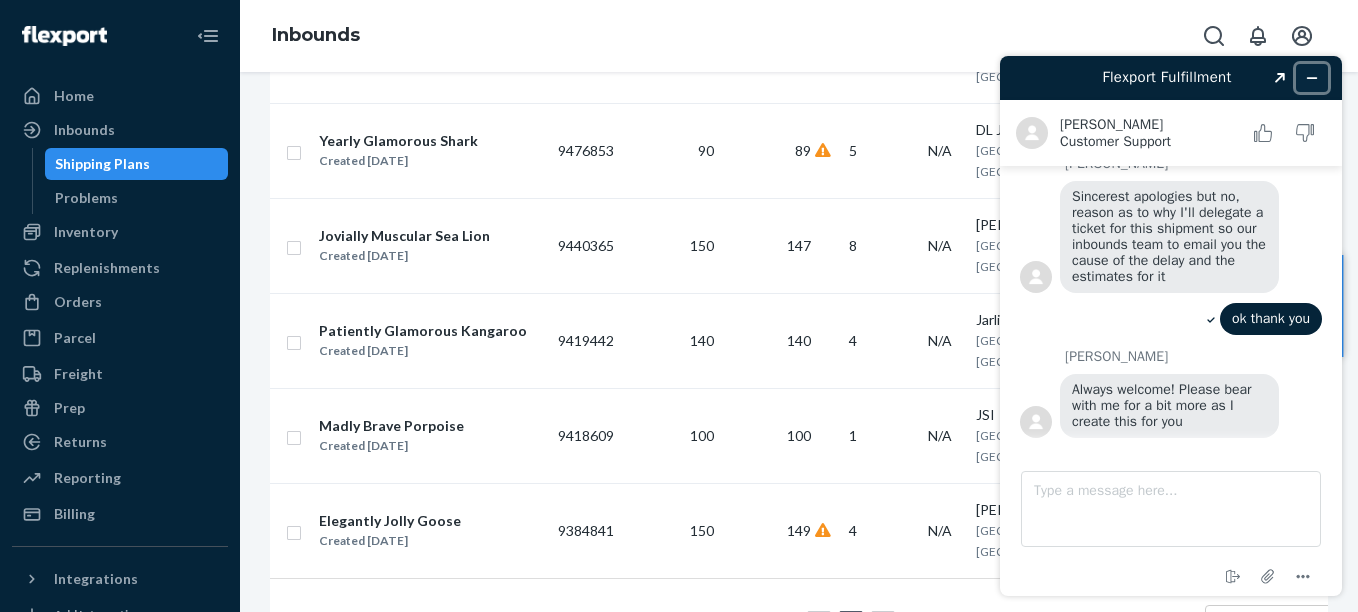 click 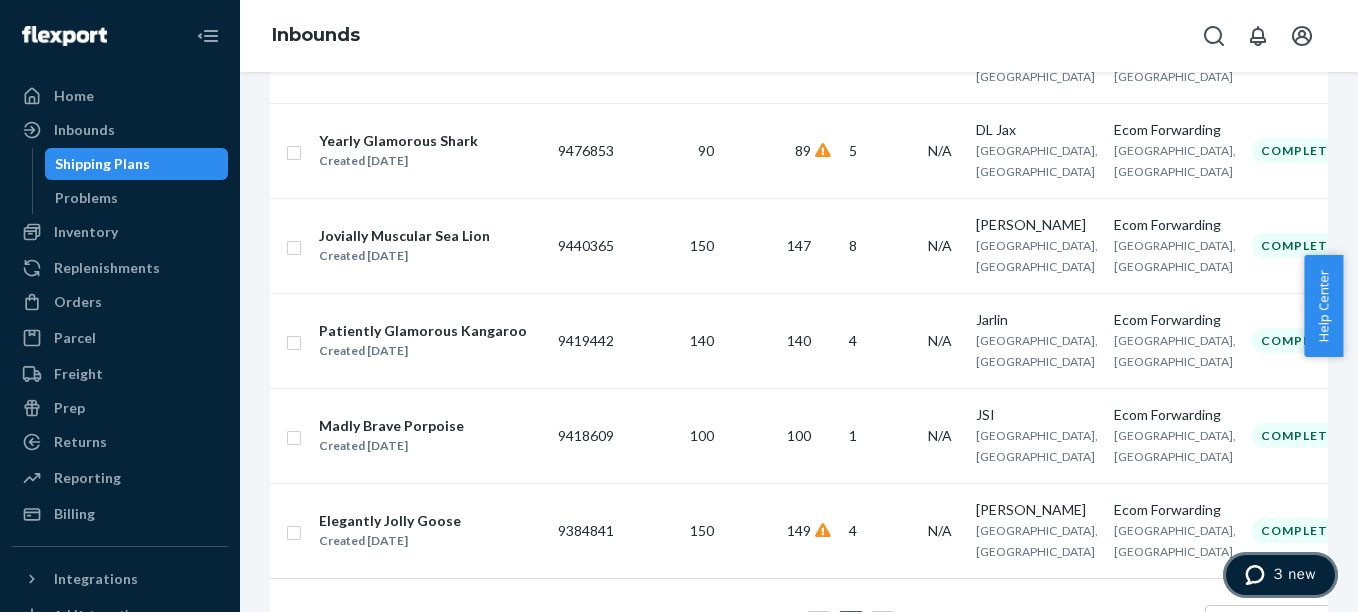 click on "3 new" at bounding box center [1294, 574] 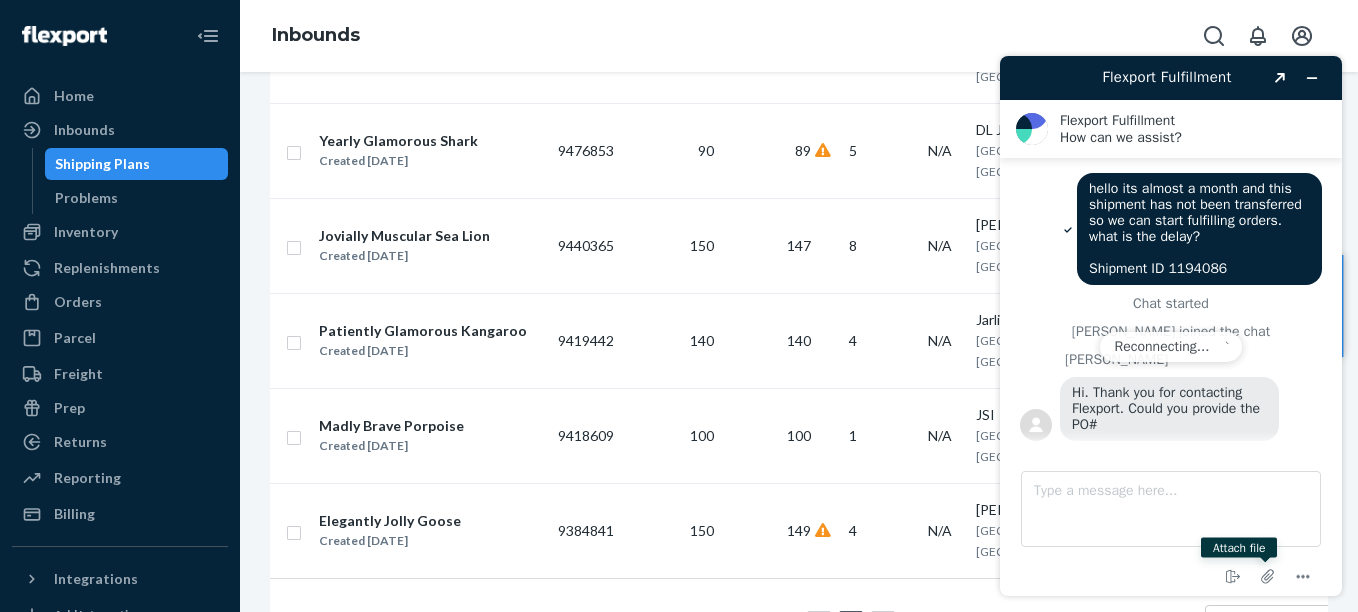 scroll, scrollTop: 0, scrollLeft: 0, axis: both 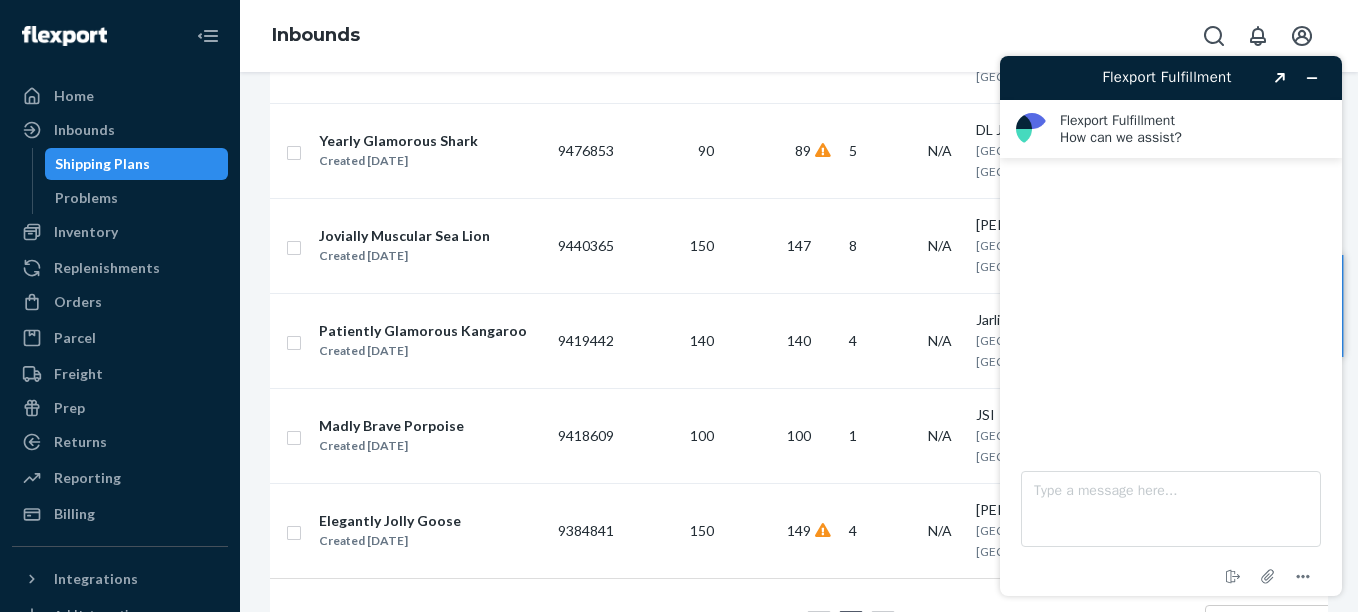 click at bounding box center [1171, 292] 